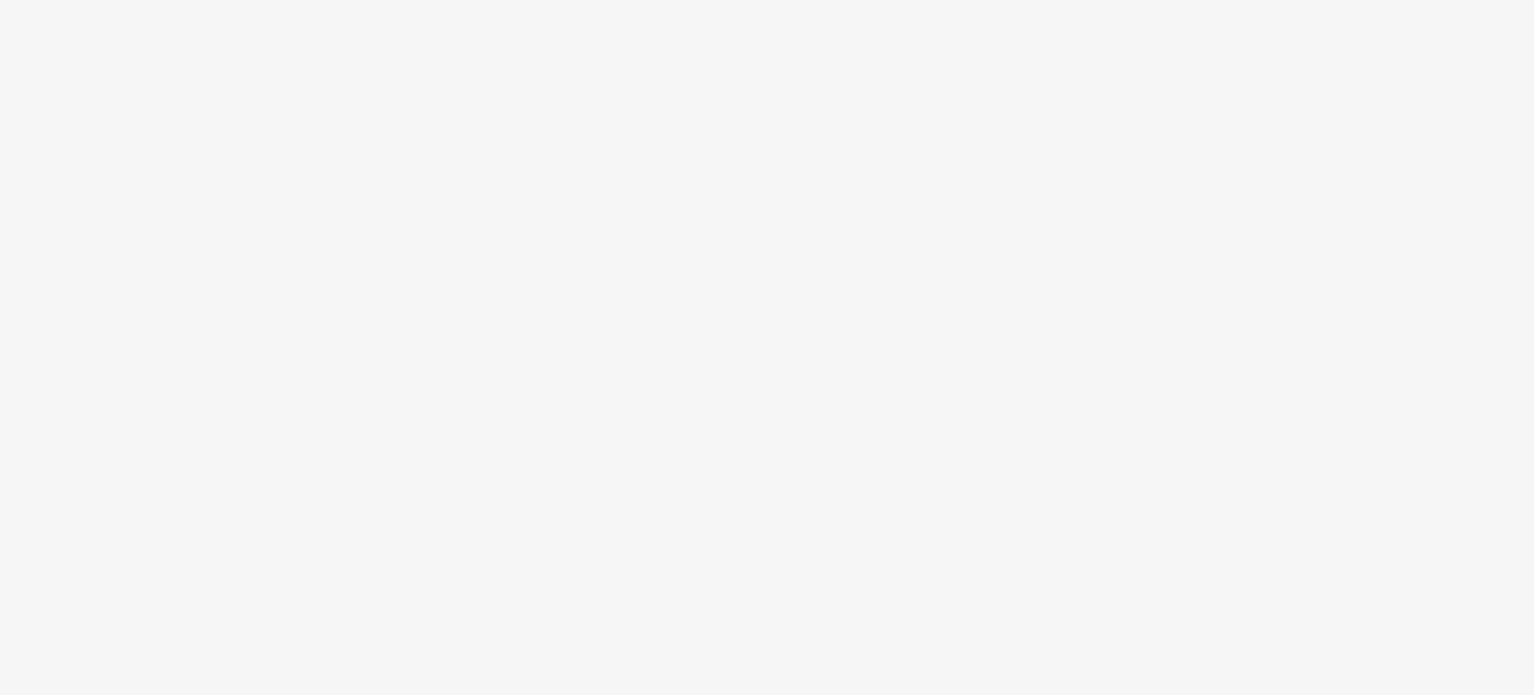 scroll, scrollTop: 0, scrollLeft: 0, axis: both 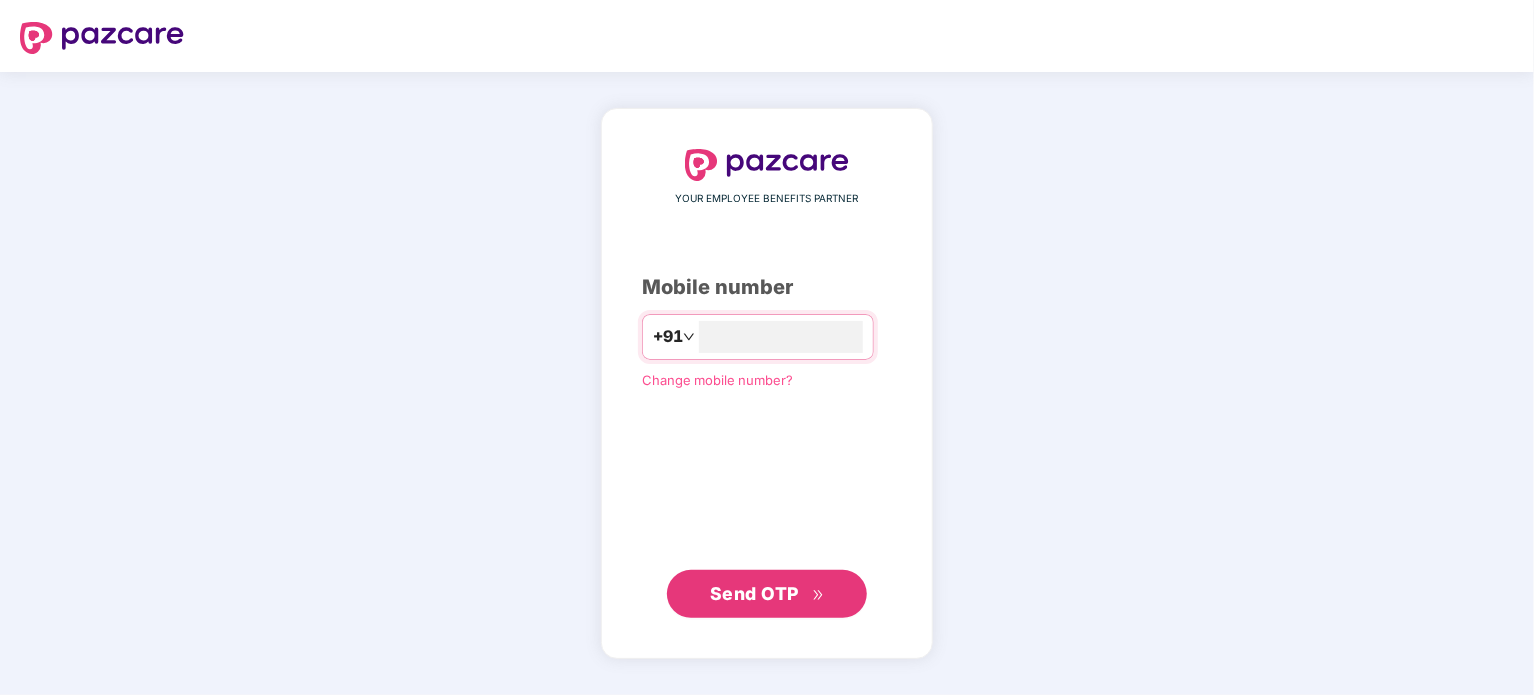 type on "**********" 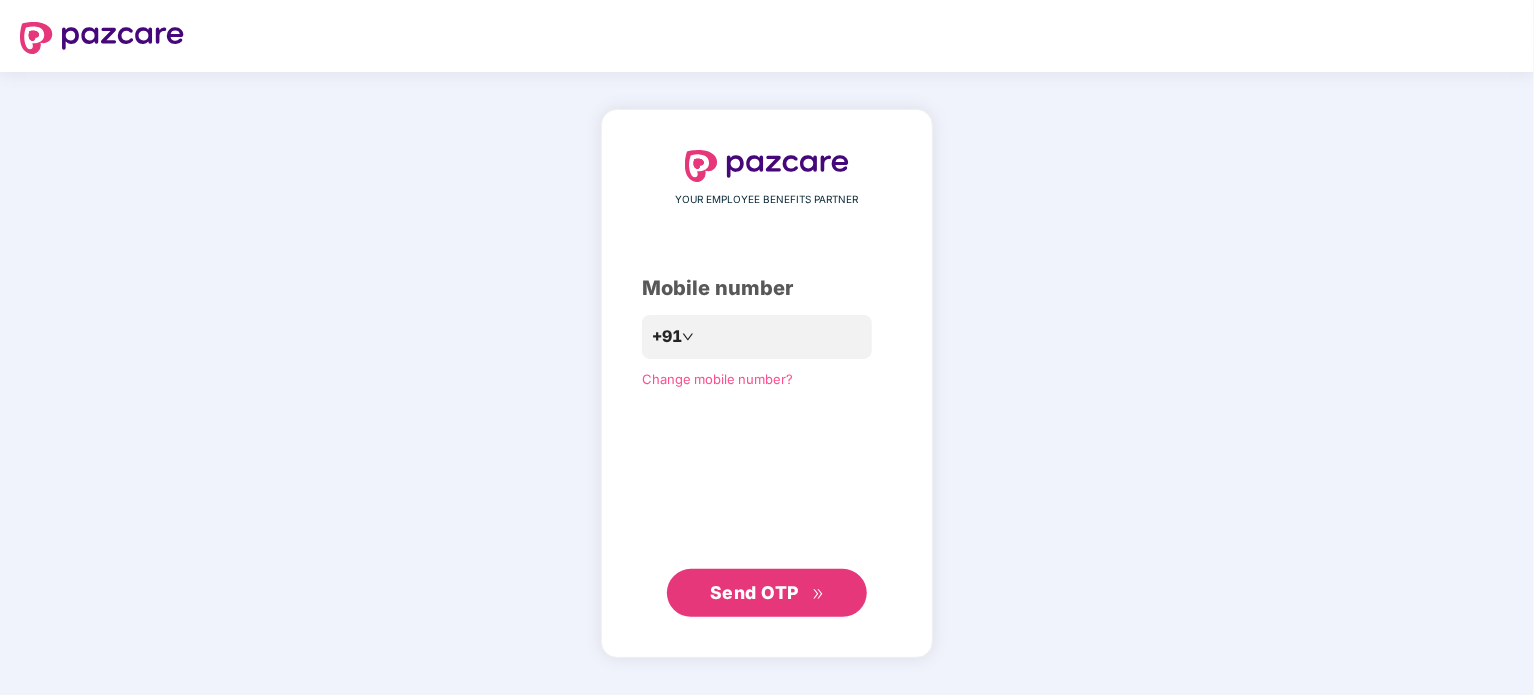 click on "Send OTP" at bounding box center [767, 593] 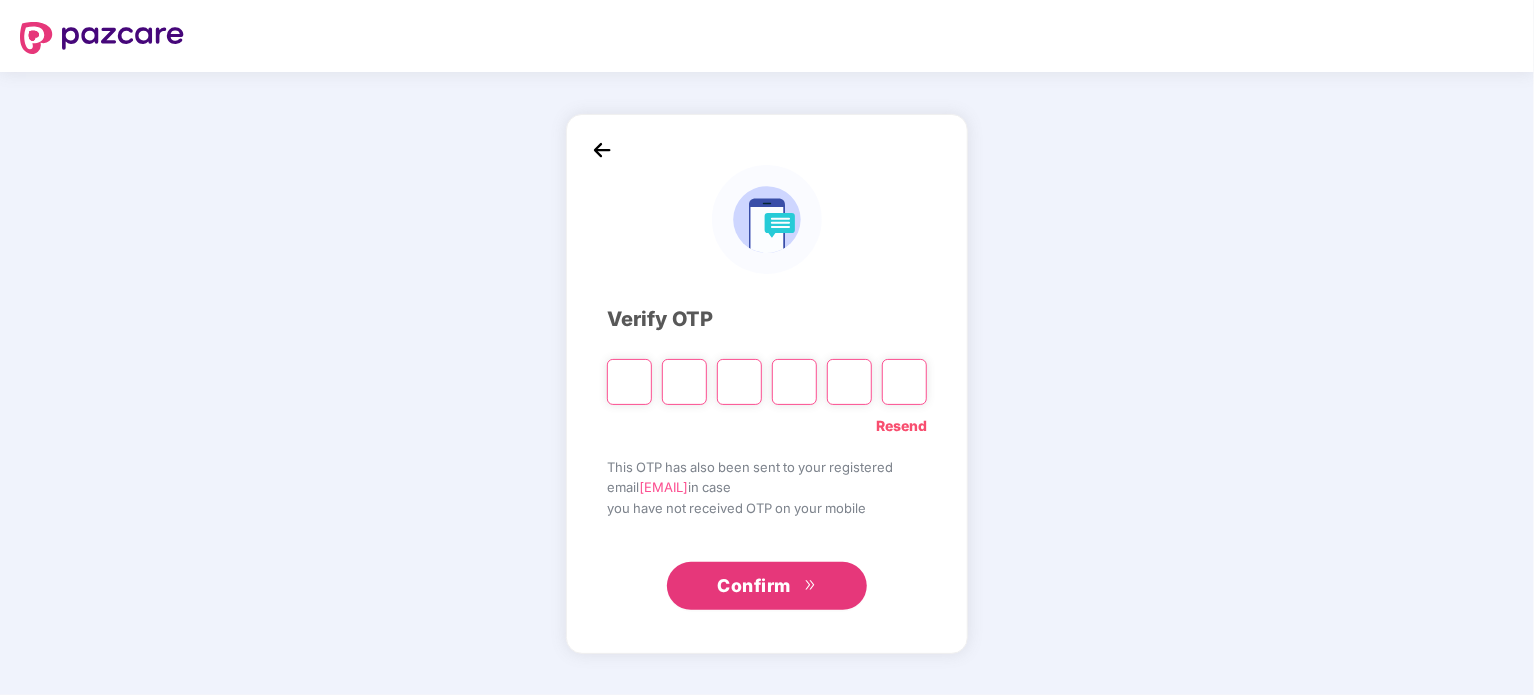 click at bounding box center [629, 382] 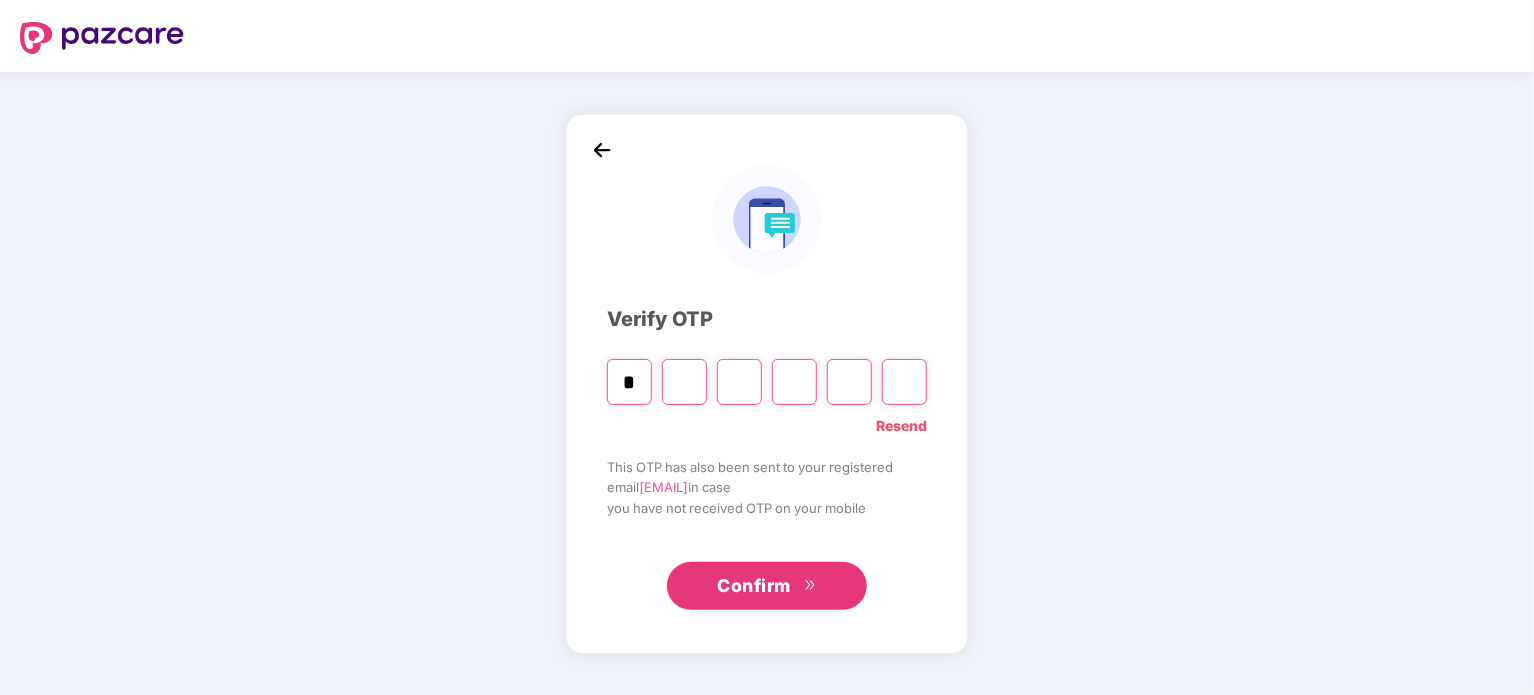 type on "*" 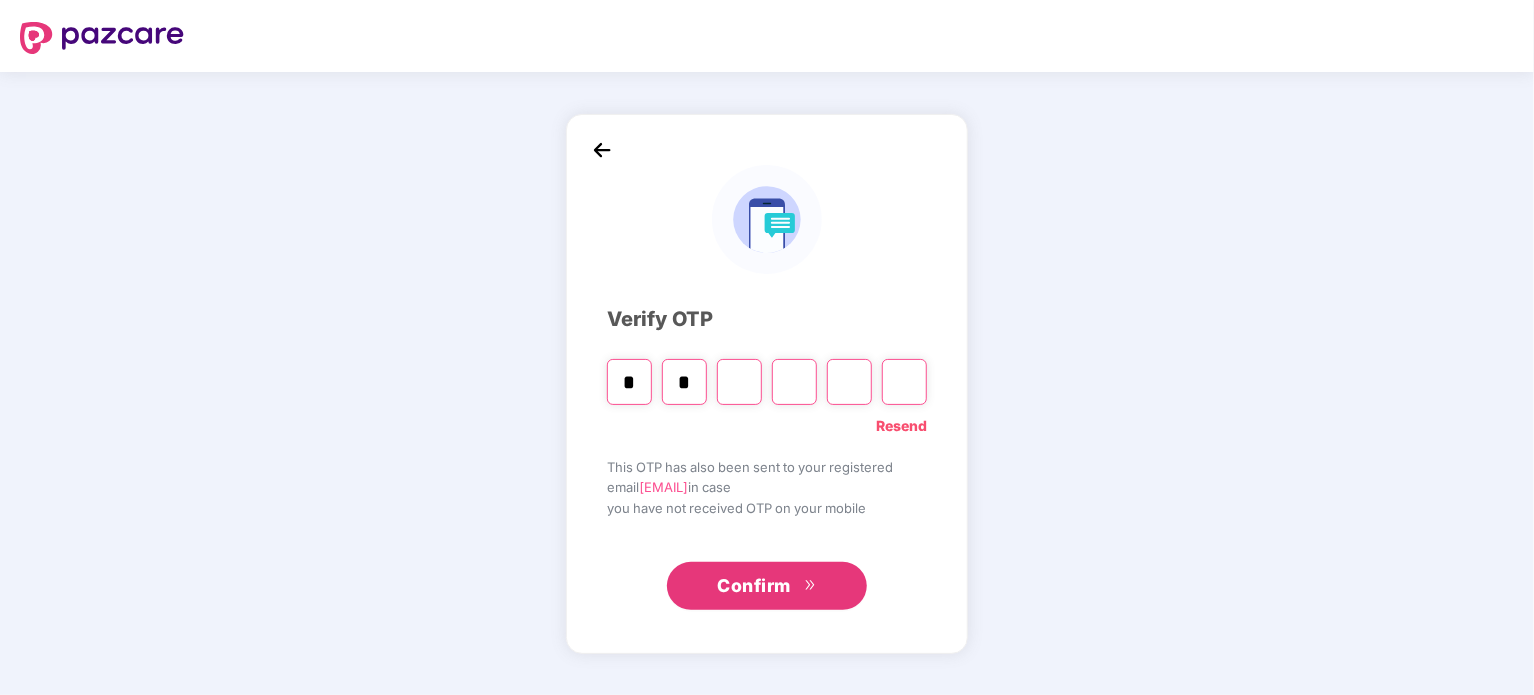 type on "*" 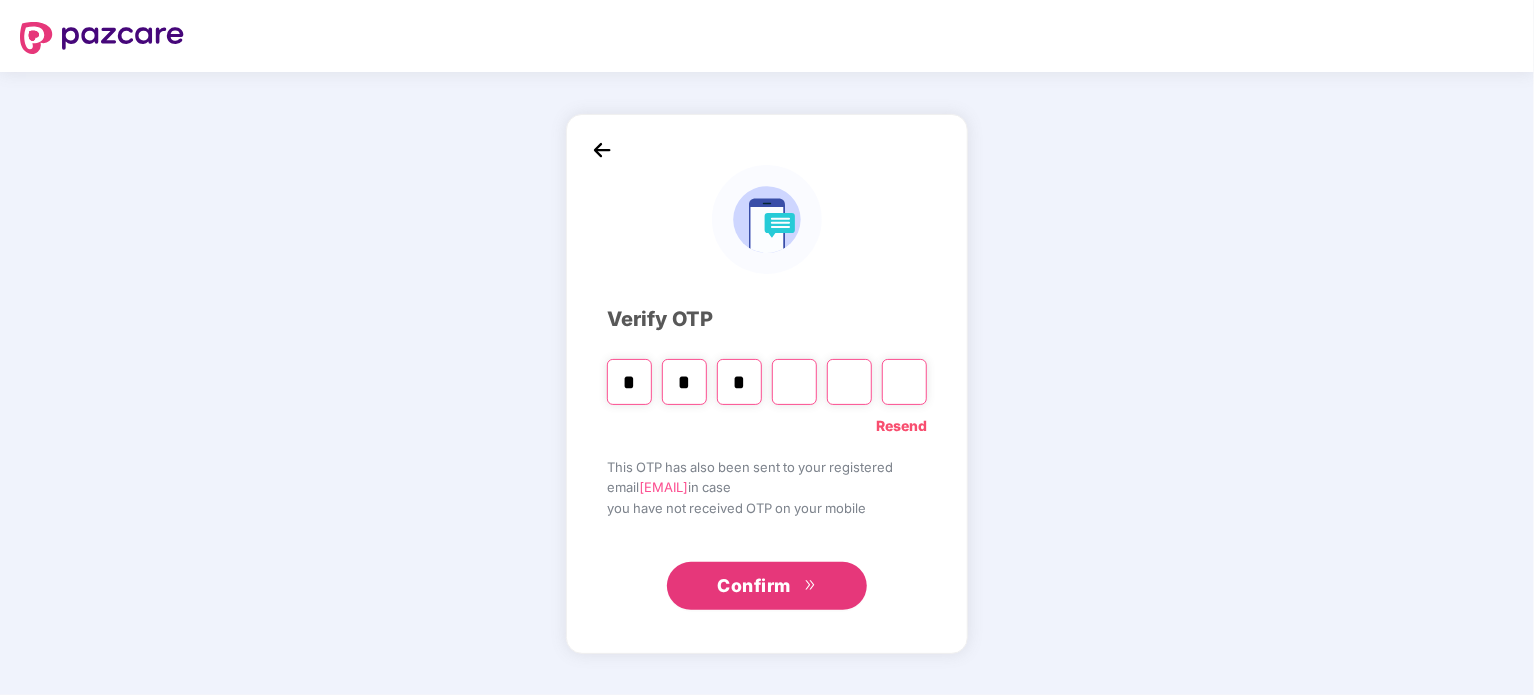 type on "*" 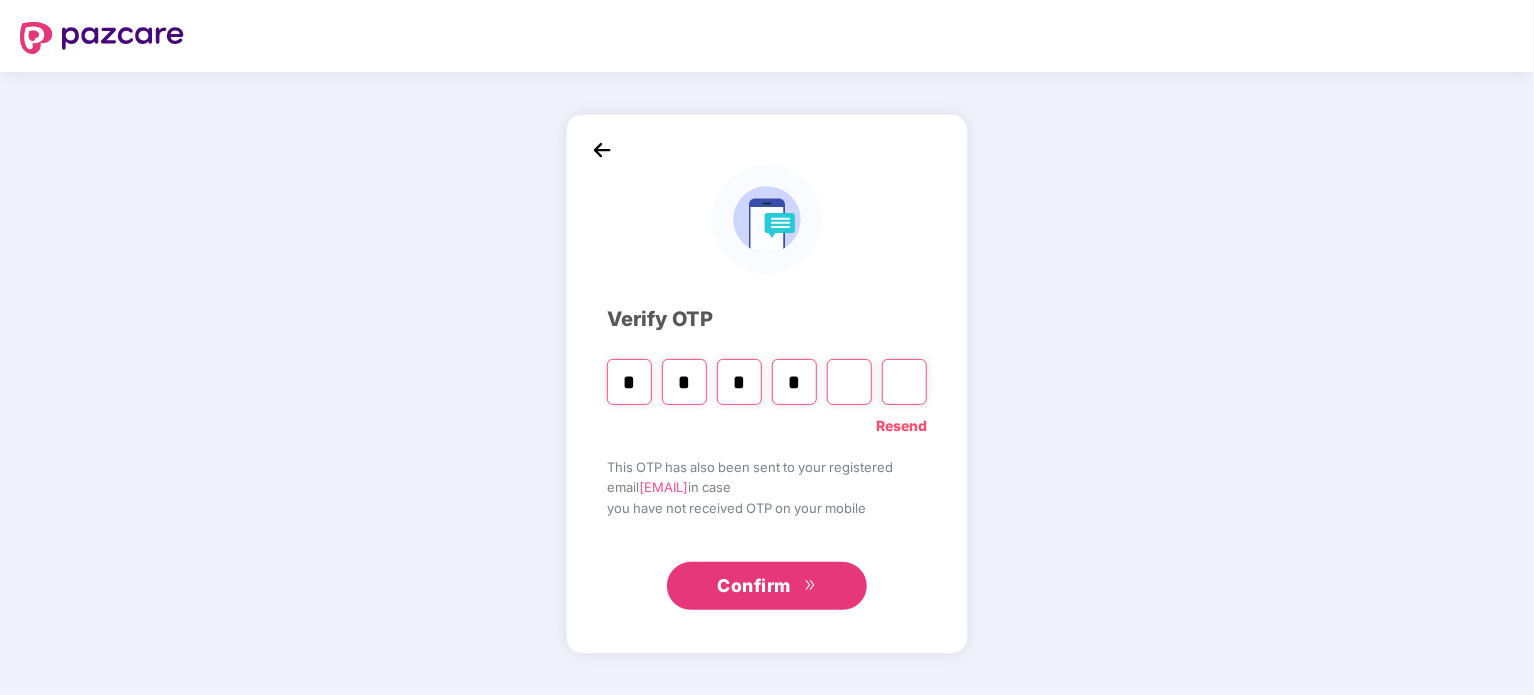 type on "*" 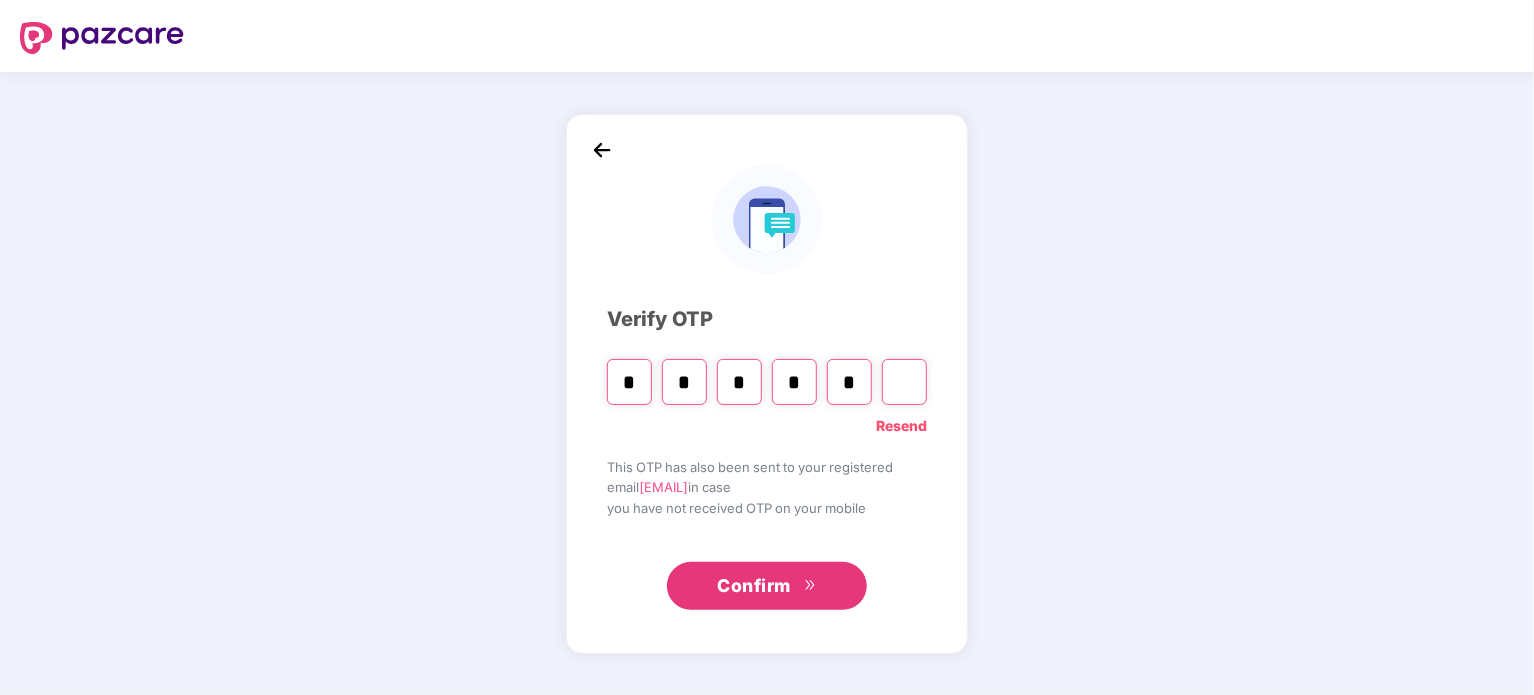type on "*" 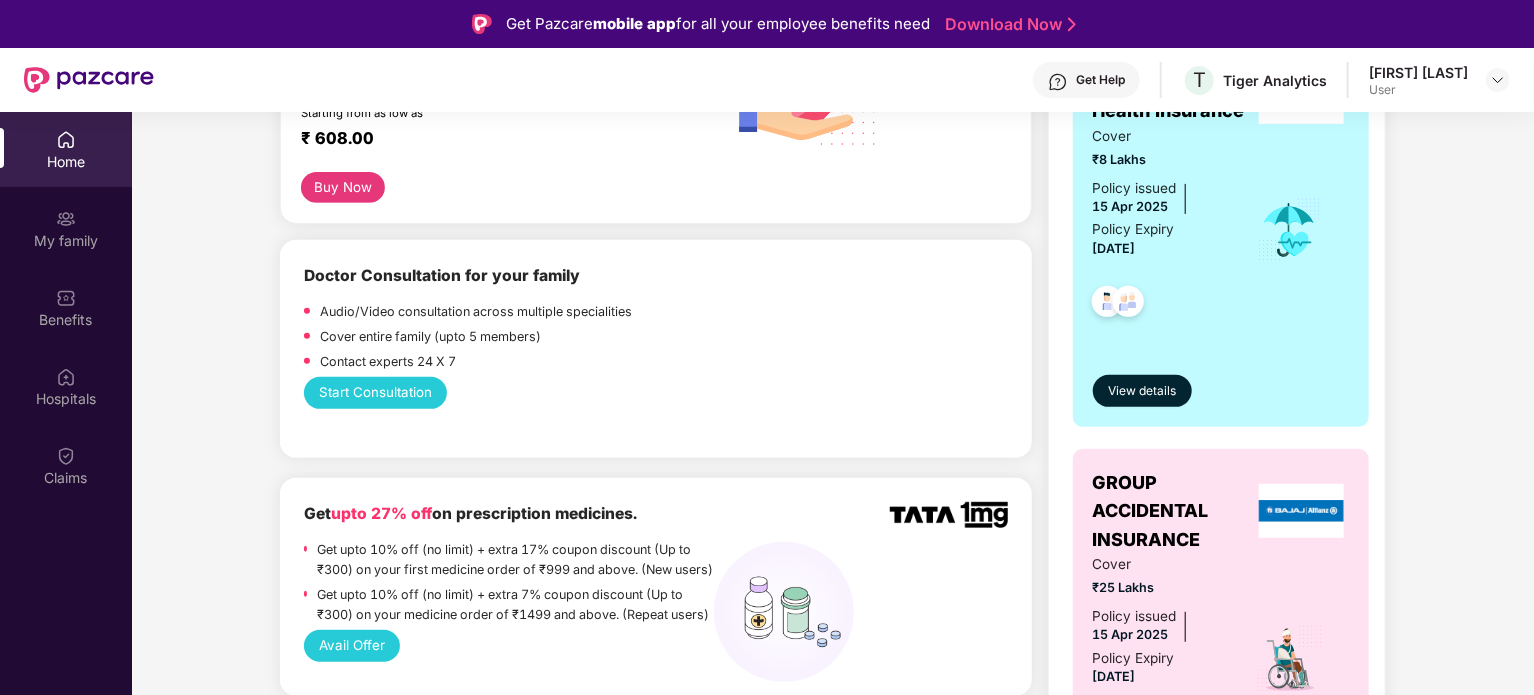 scroll, scrollTop: 403, scrollLeft: 0, axis: vertical 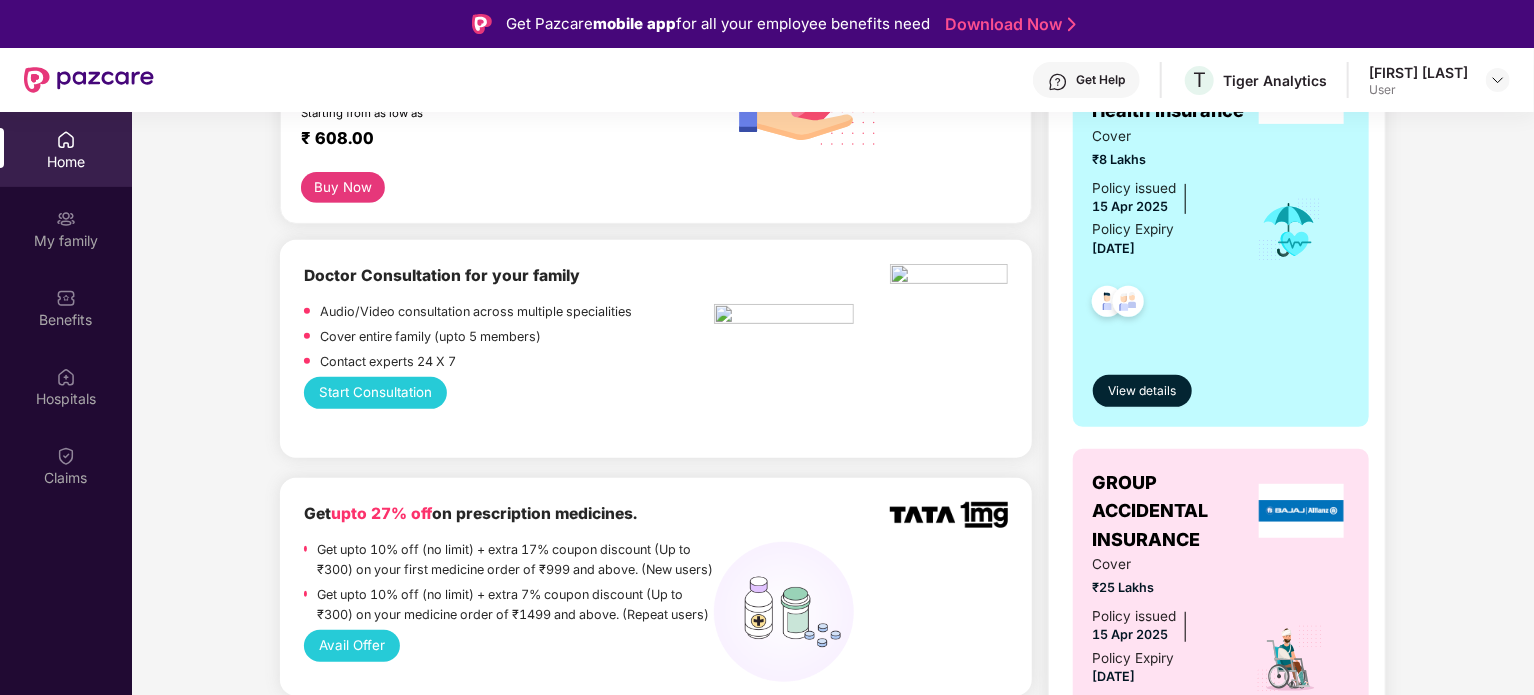 click on "Start Consultation" at bounding box center (376, 393) 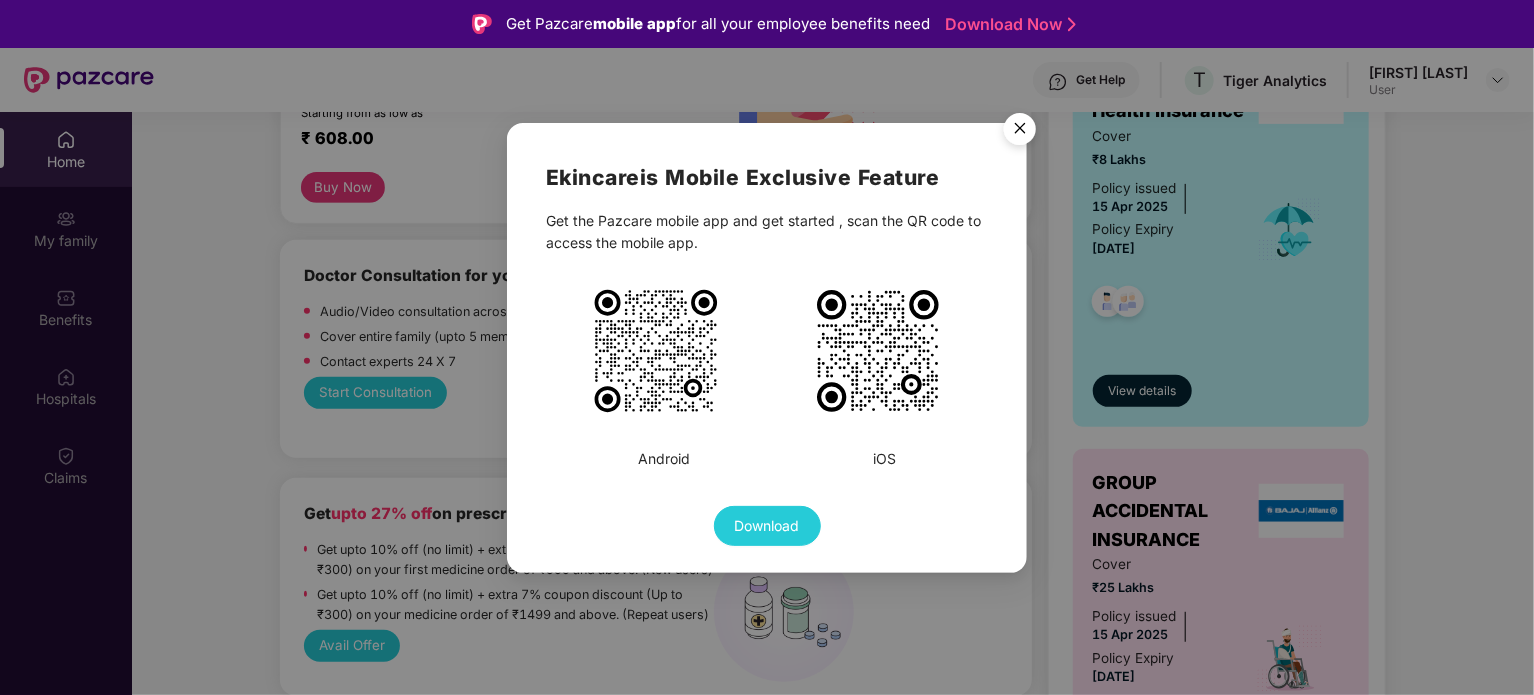 click at bounding box center (1020, 132) 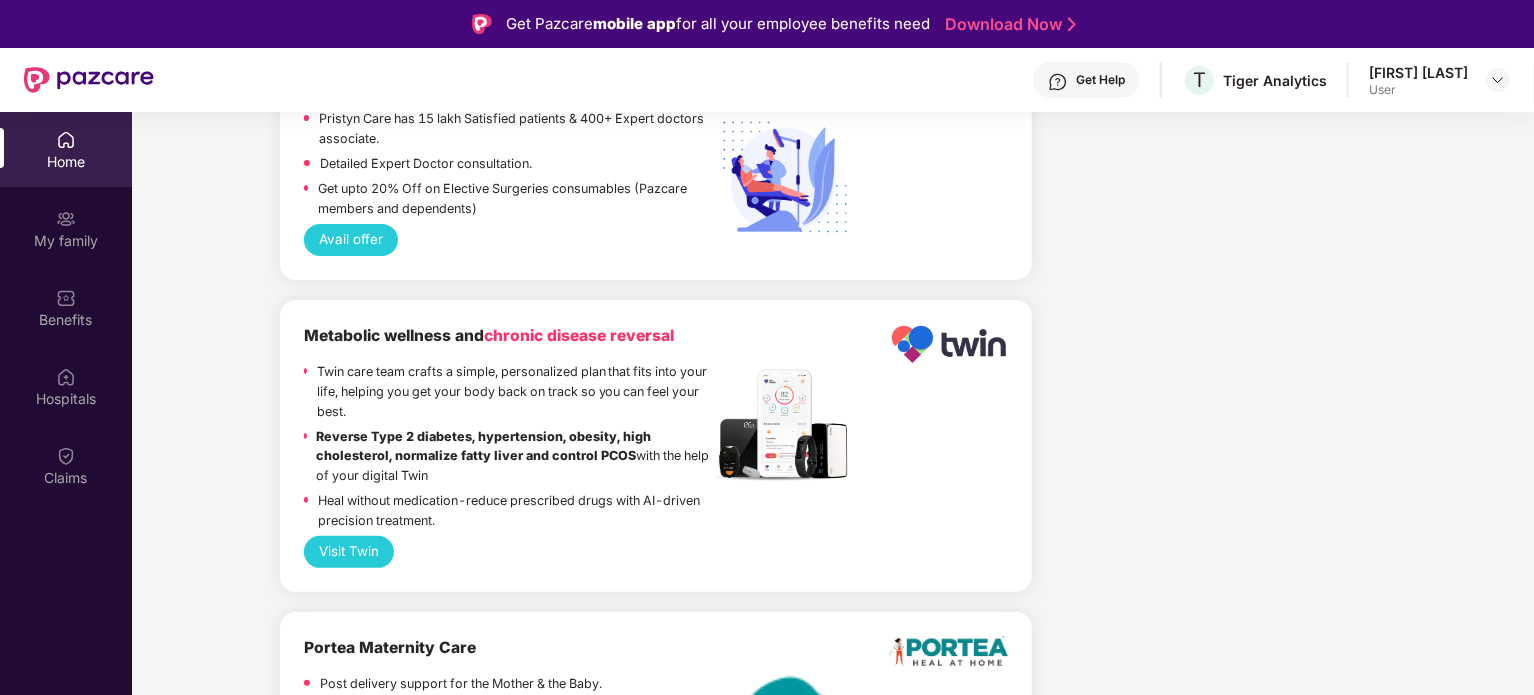scroll, scrollTop: 4083, scrollLeft: 0, axis: vertical 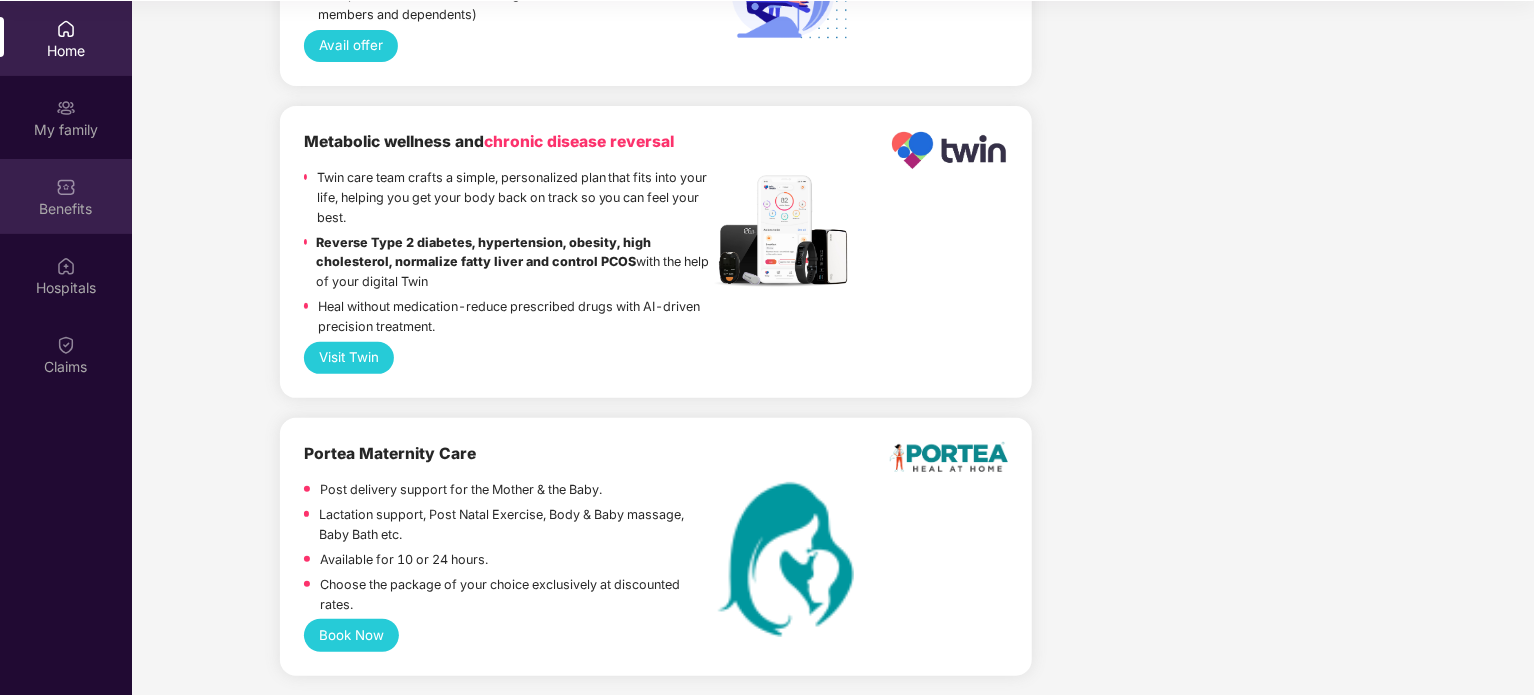 click on "Benefits" at bounding box center (66, 196) 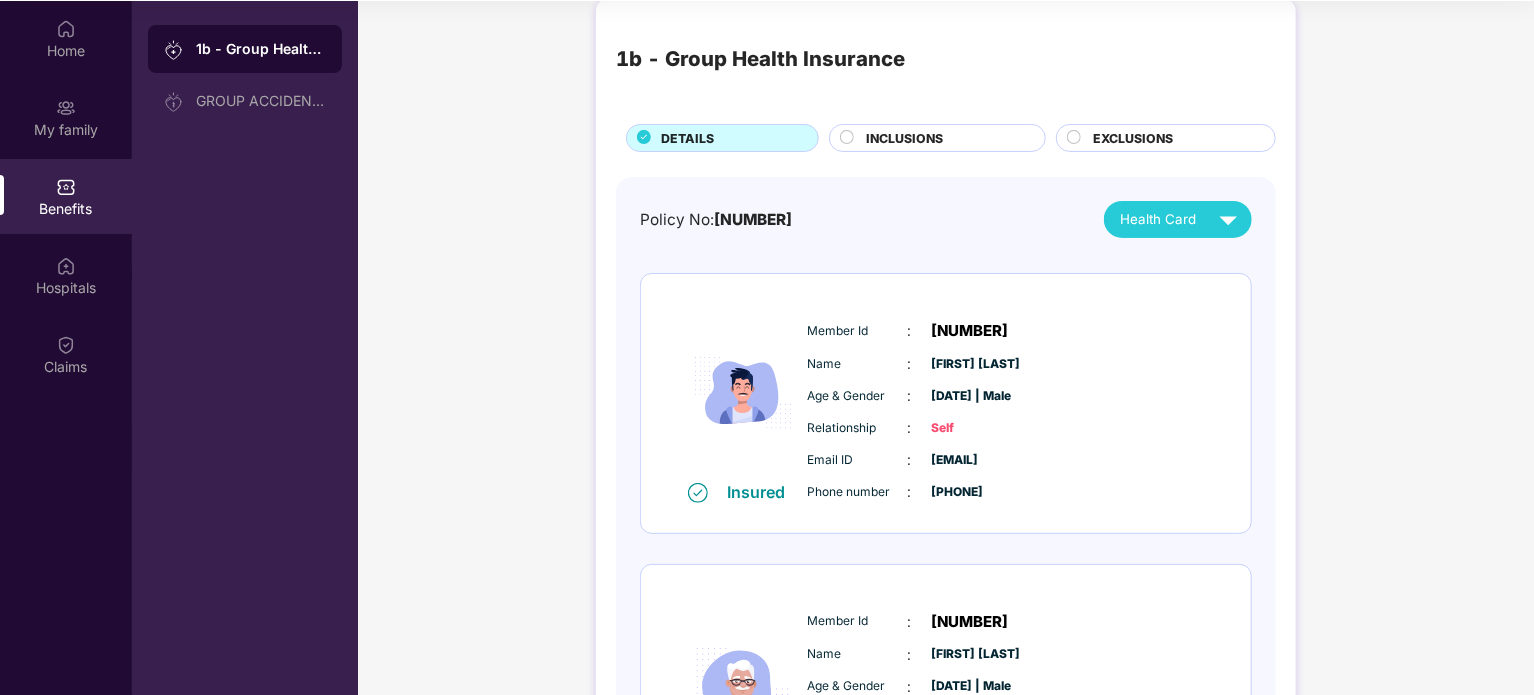 scroll, scrollTop: 20, scrollLeft: 0, axis: vertical 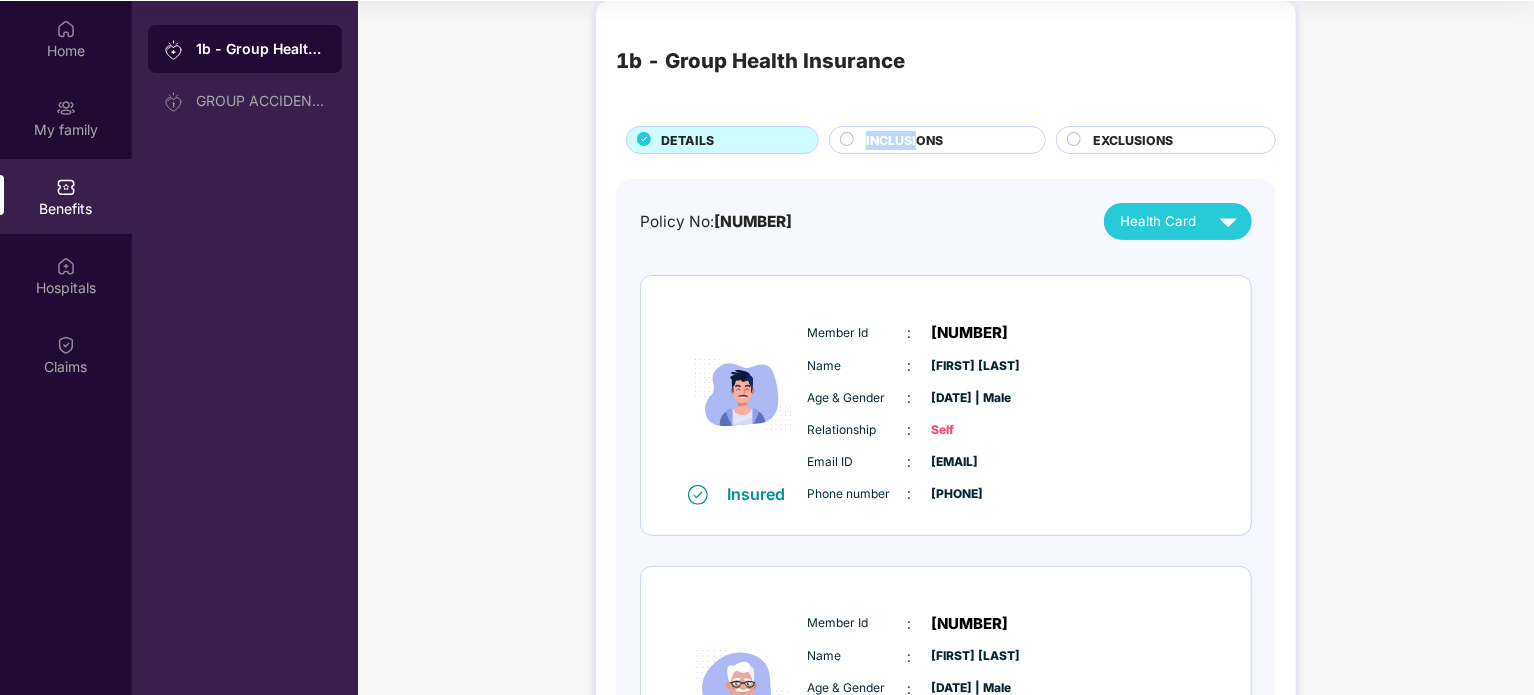 click on "1b - Group Health Insurance DETAILS INCLUSIONS EXCLUSIONS" at bounding box center (946, 87) 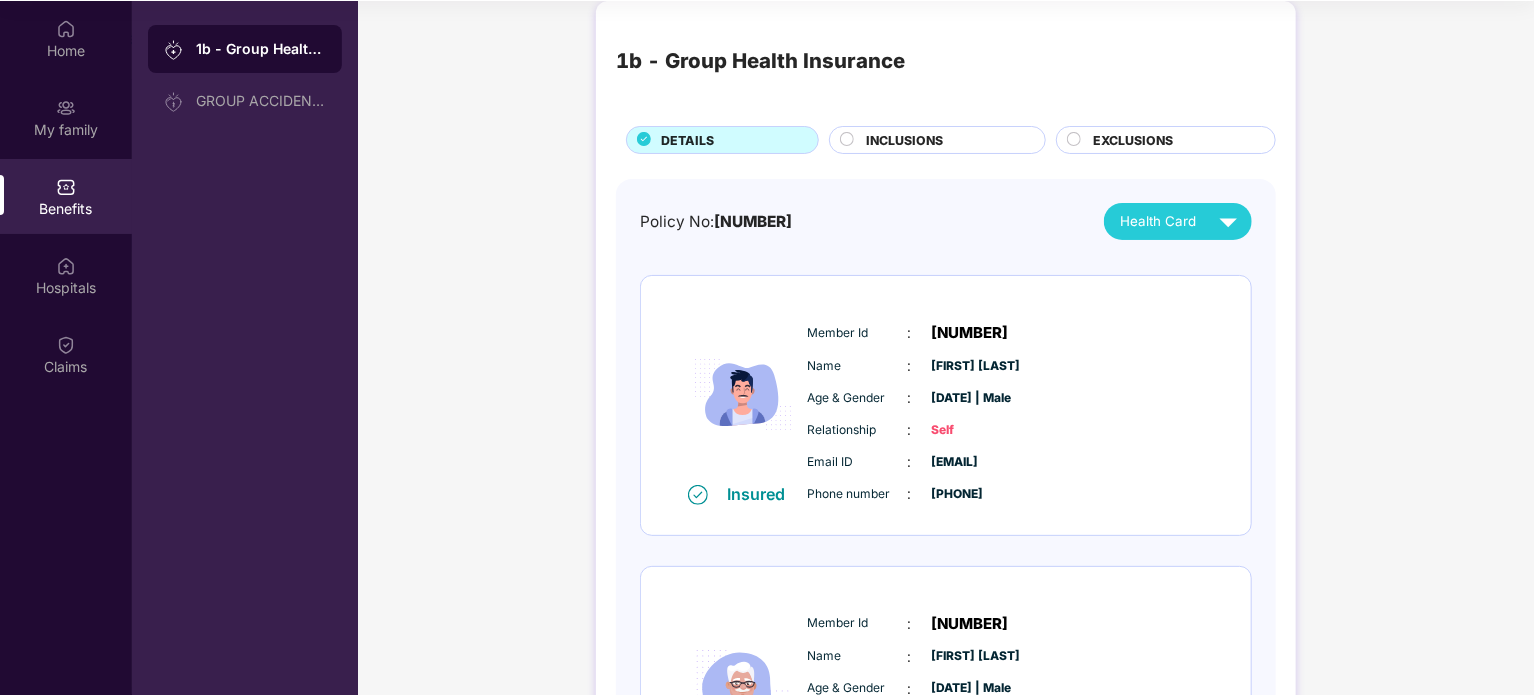 click on "INCLUSIONS" at bounding box center (904, 140) 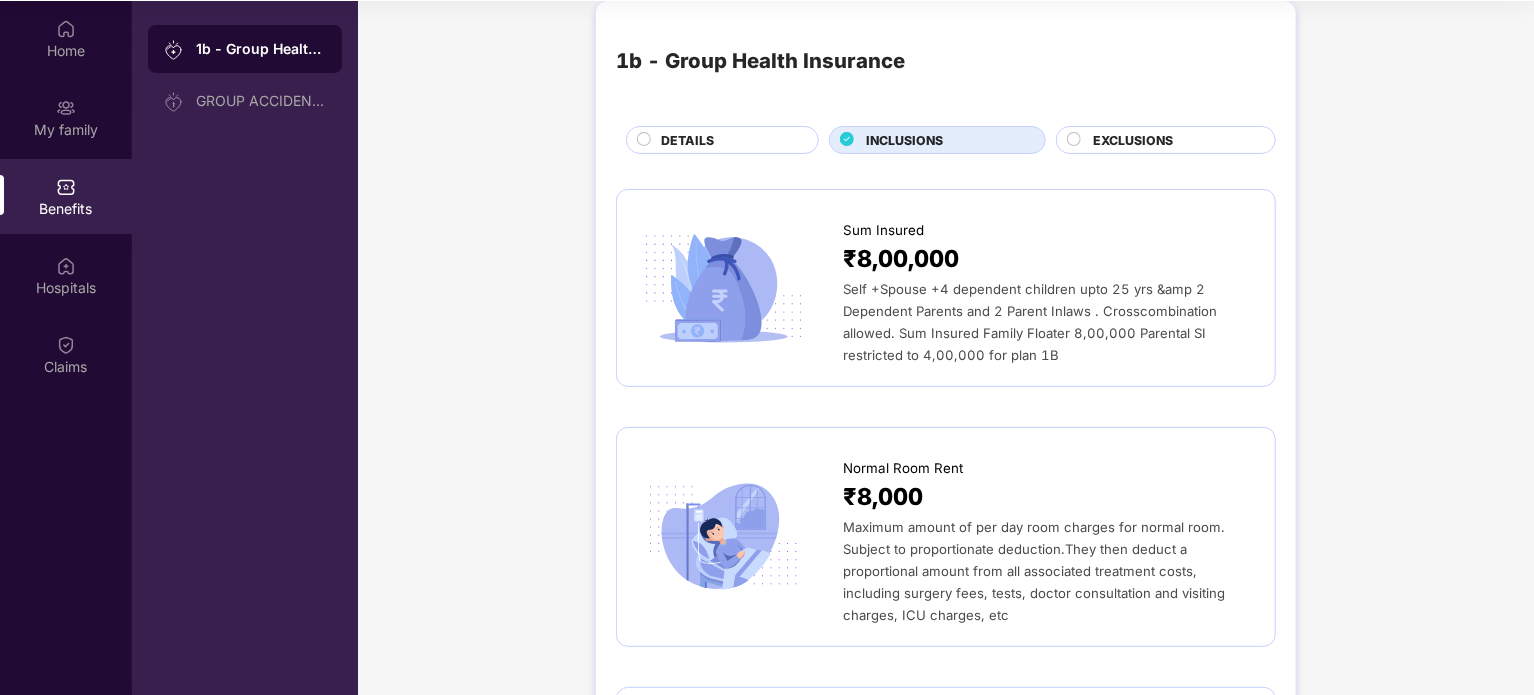 click on "INCLUSIONS" at bounding box center (945, 142) 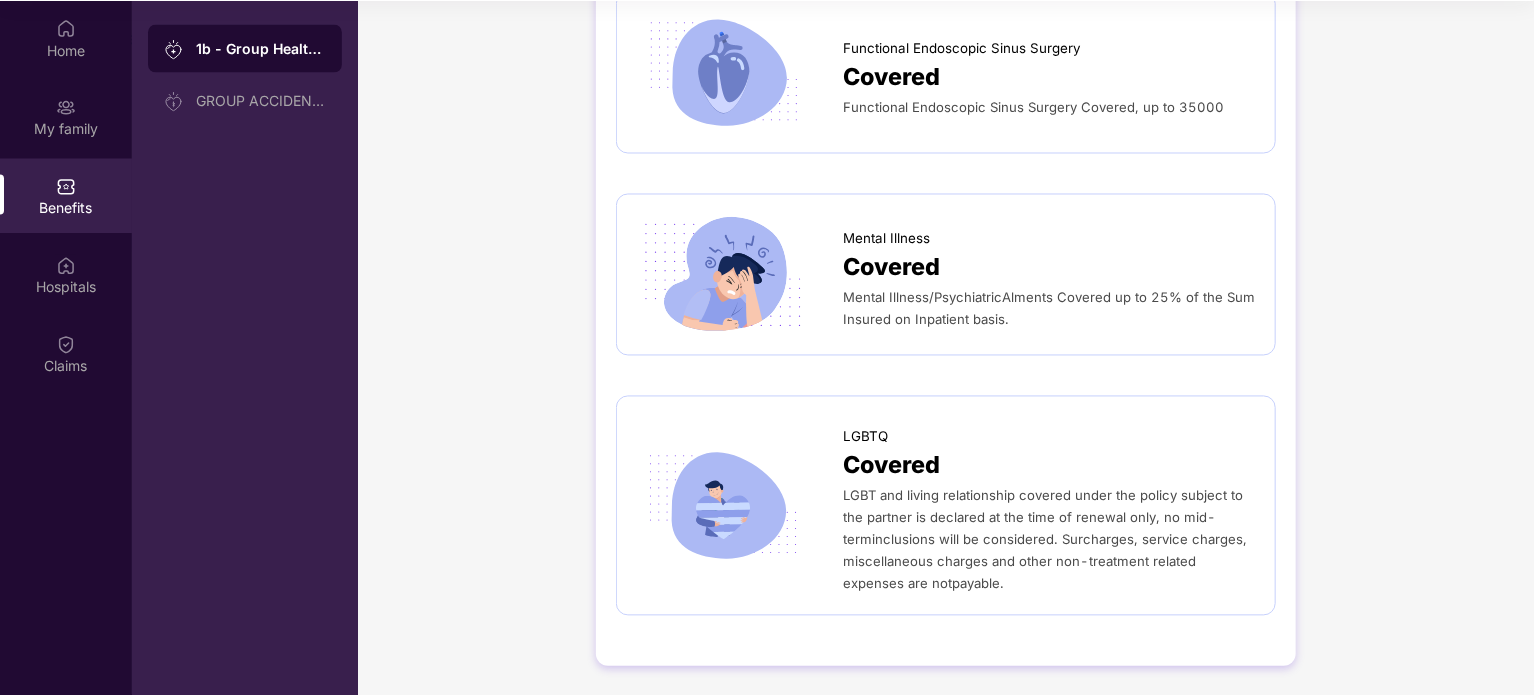 scroll, scrollTop: 5625, scrollLeft: 0, axis: vertical 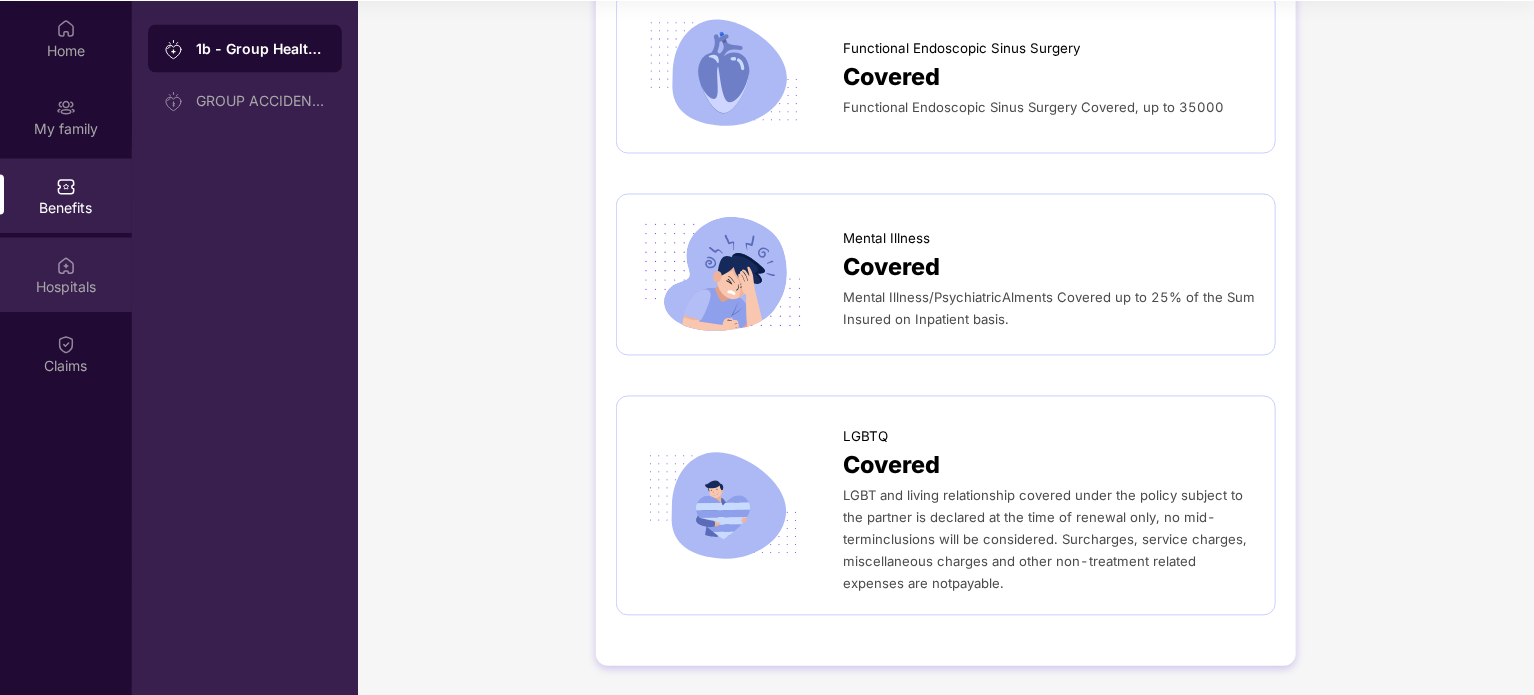 click at bounding box center (66, 266) 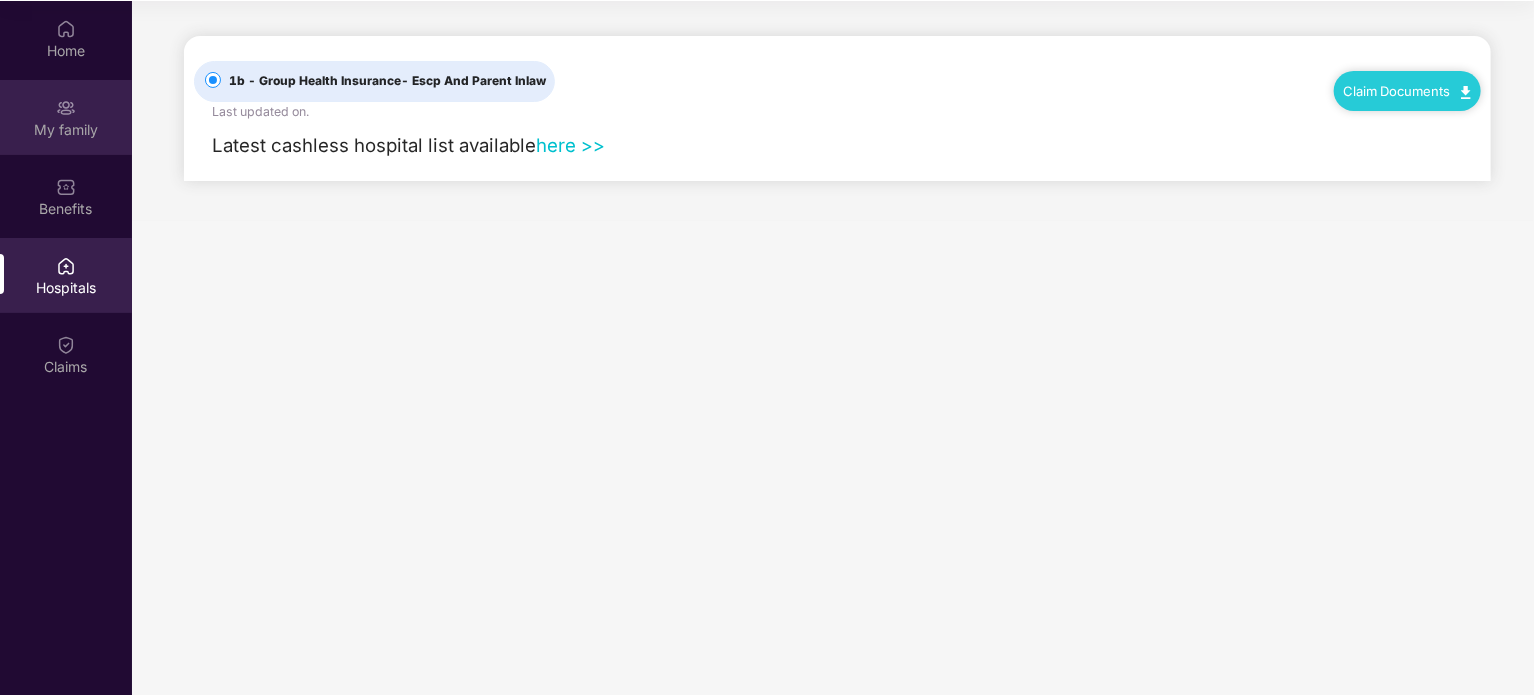 click on "My family" at bounding box center (66, 117) 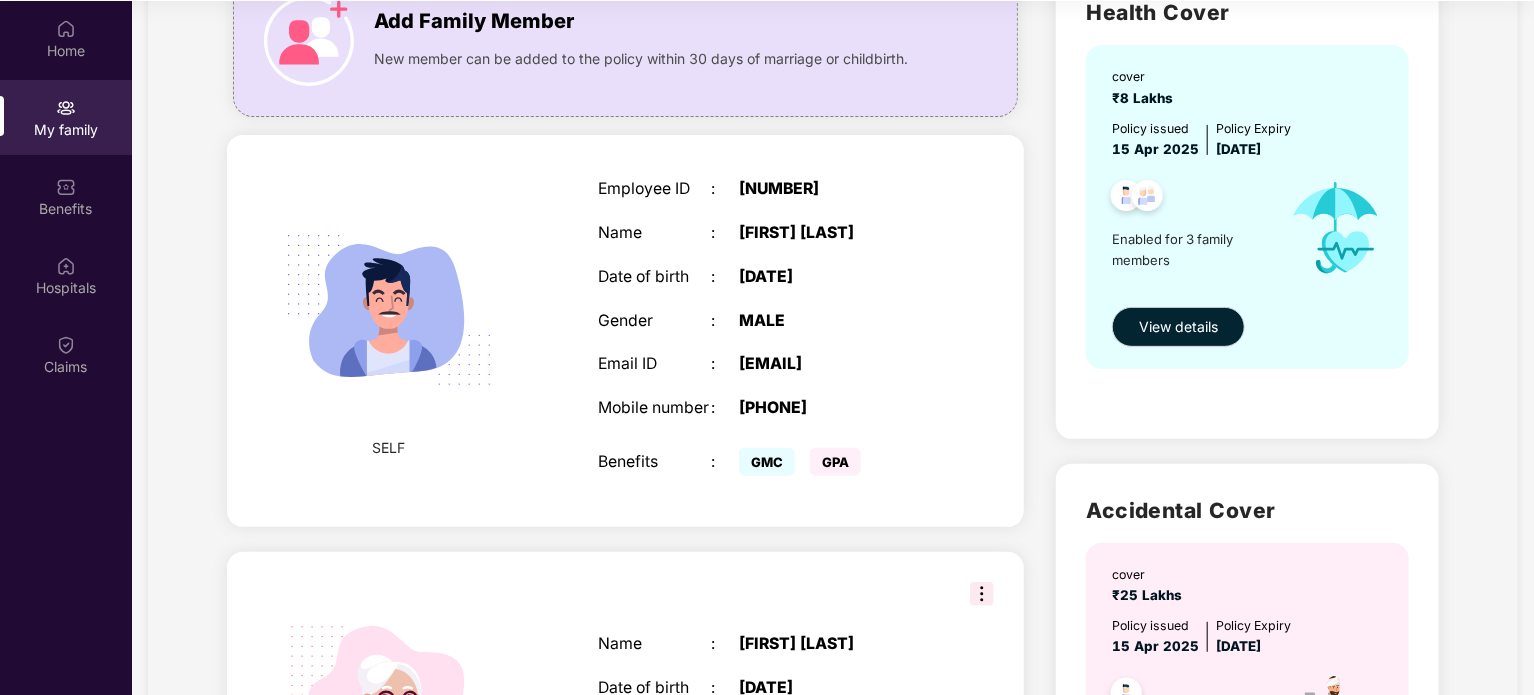 scroll, scrollTop: 495, scrollLeft: 0, axis: vertical 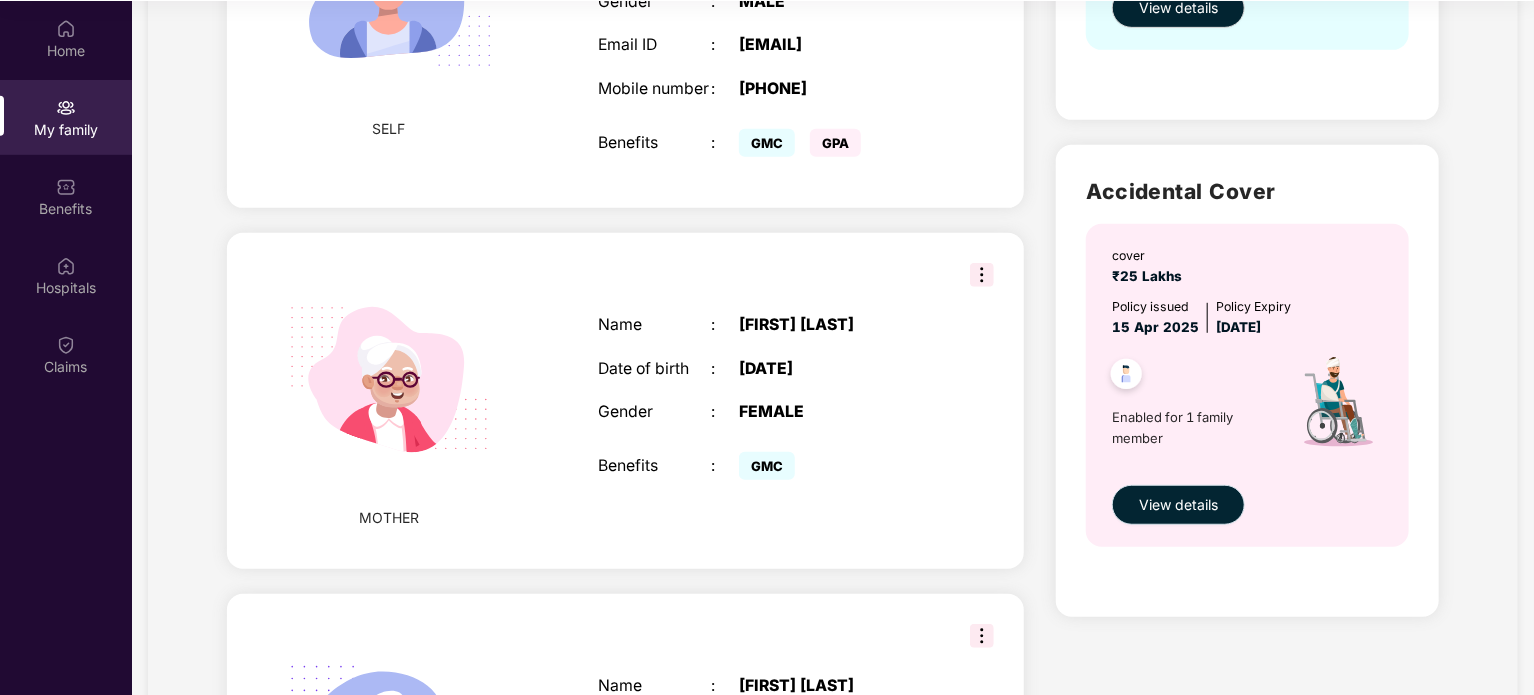 click on "View details" at bounding box center (1178, 505) 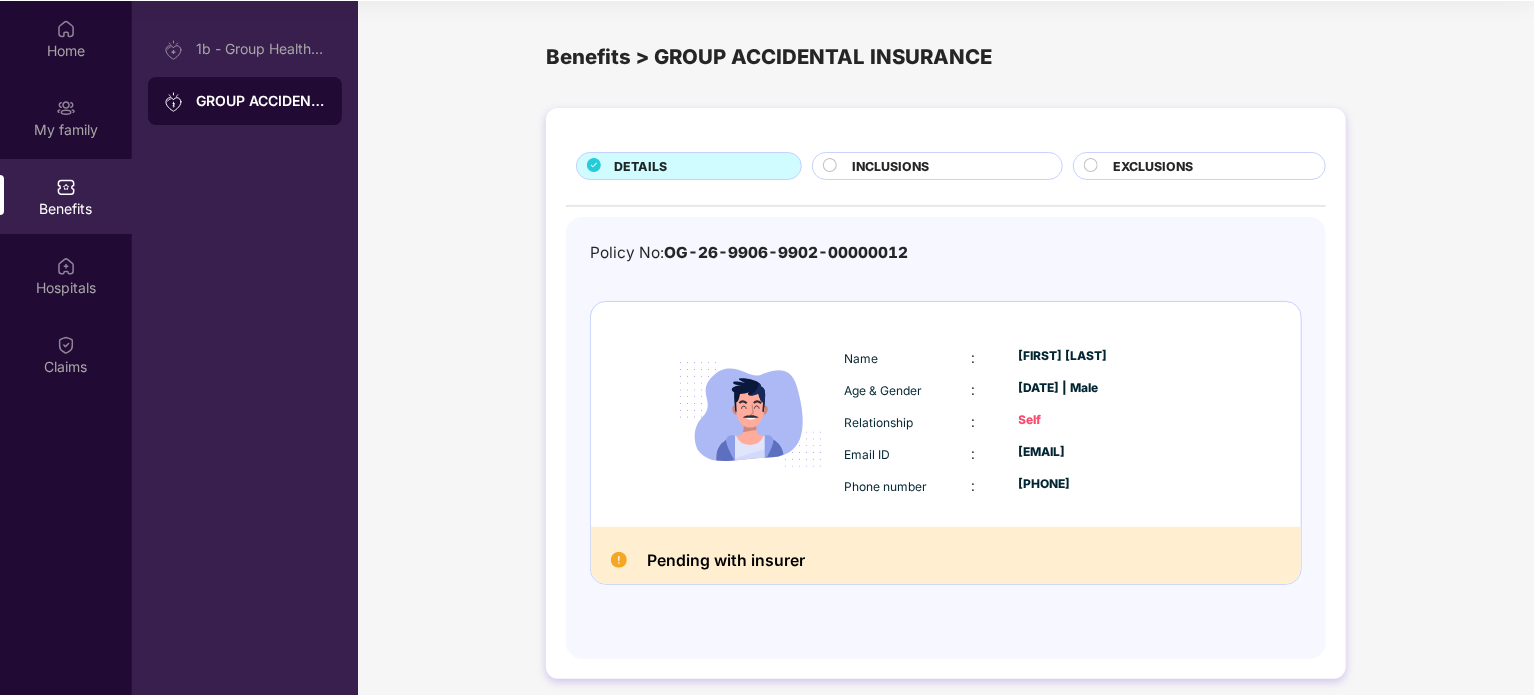scroll, scrollTop: 1, scrollLeft: 0, axis: vertical 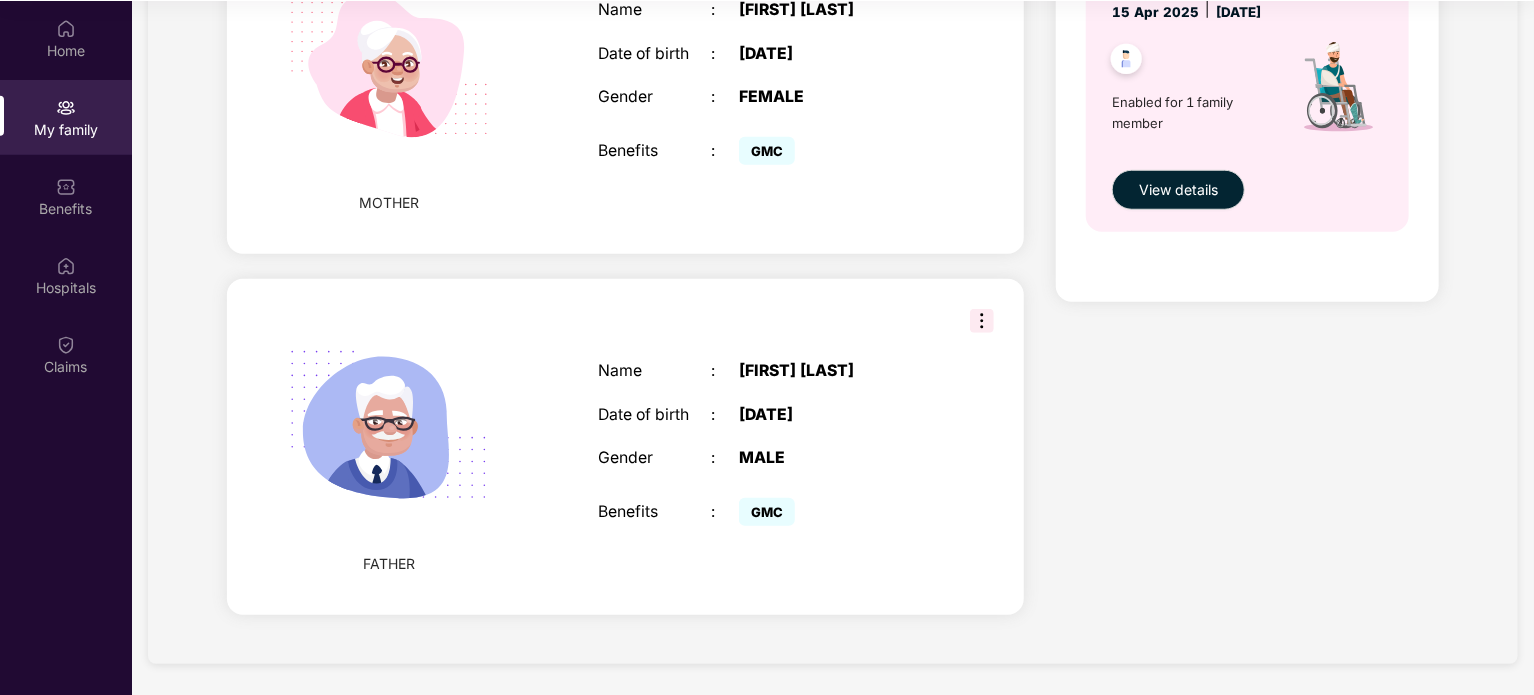 click at bounding box center [982, 321] 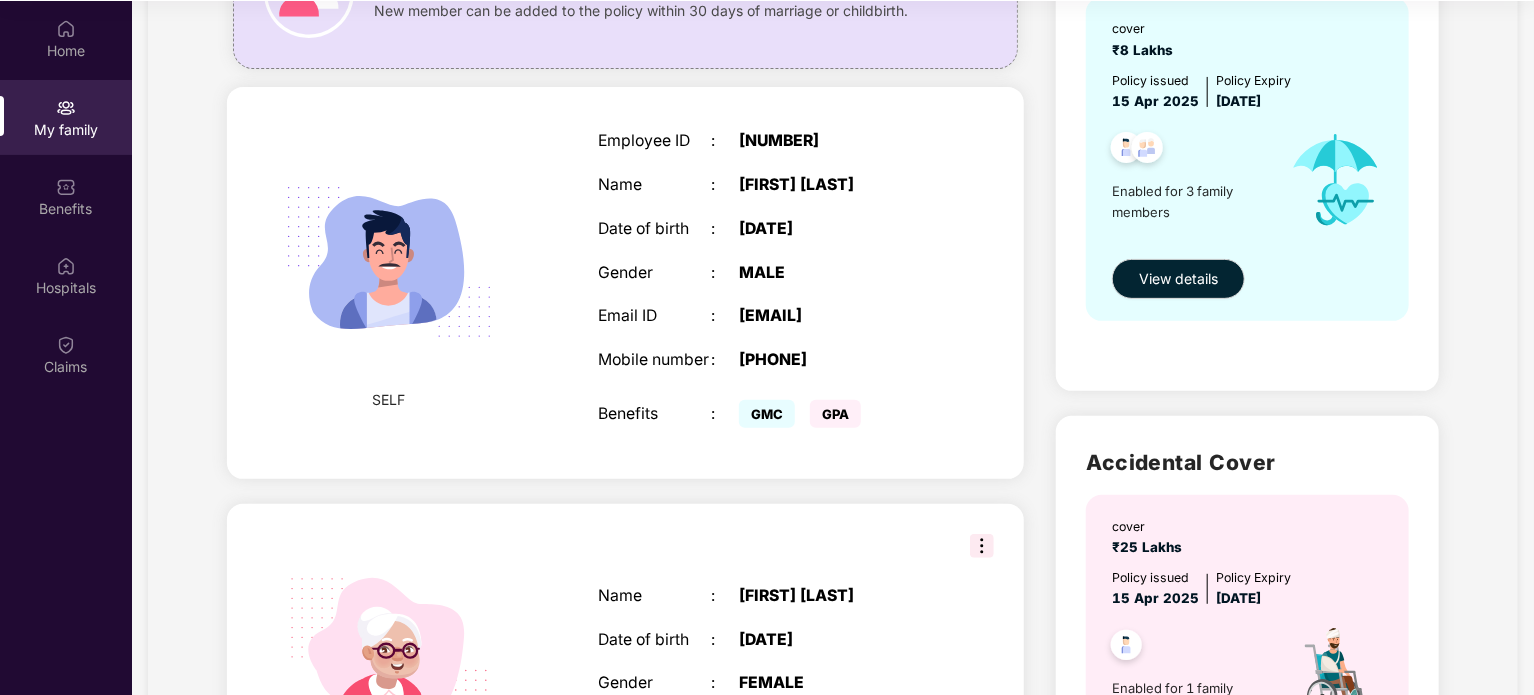 scroll, scrollTop: 0, scrollLeft: 0, axis: both 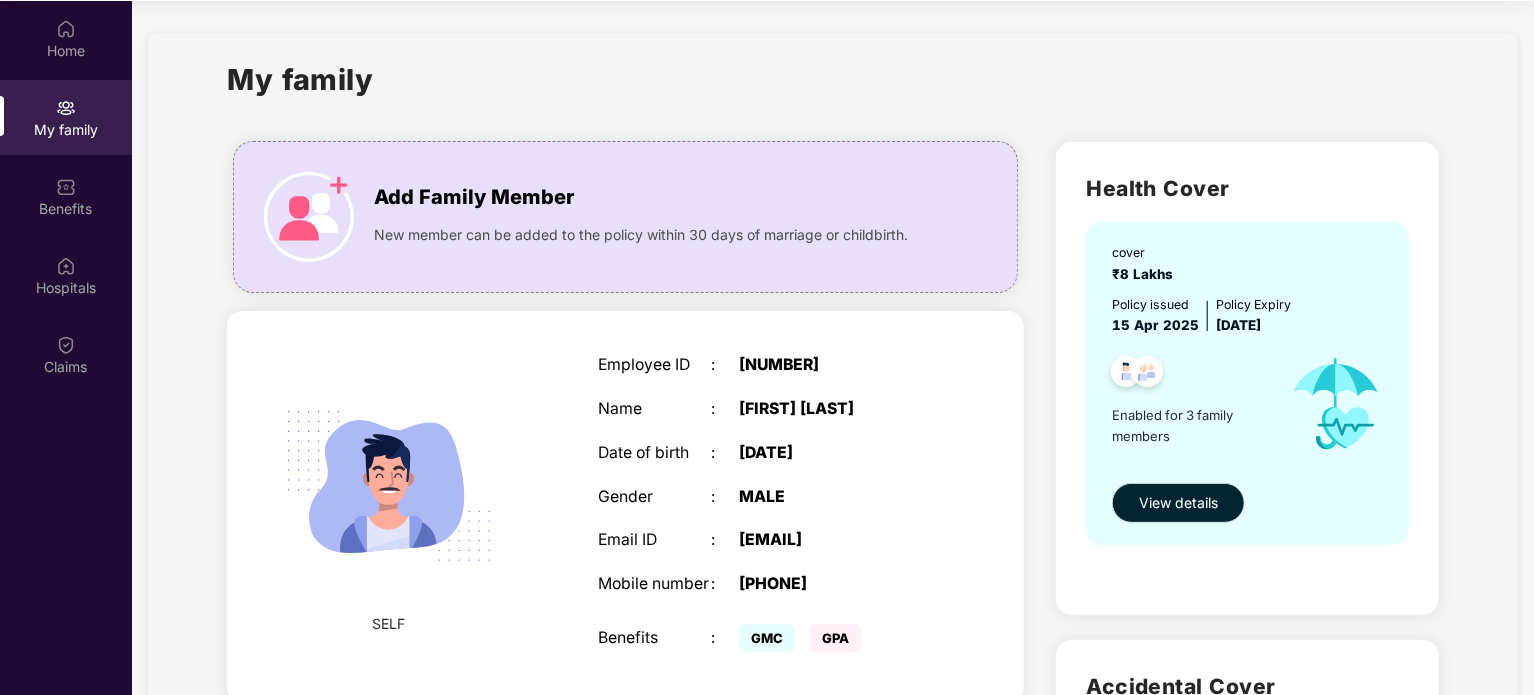 click on "View details" at bounding box center (1178, 503) 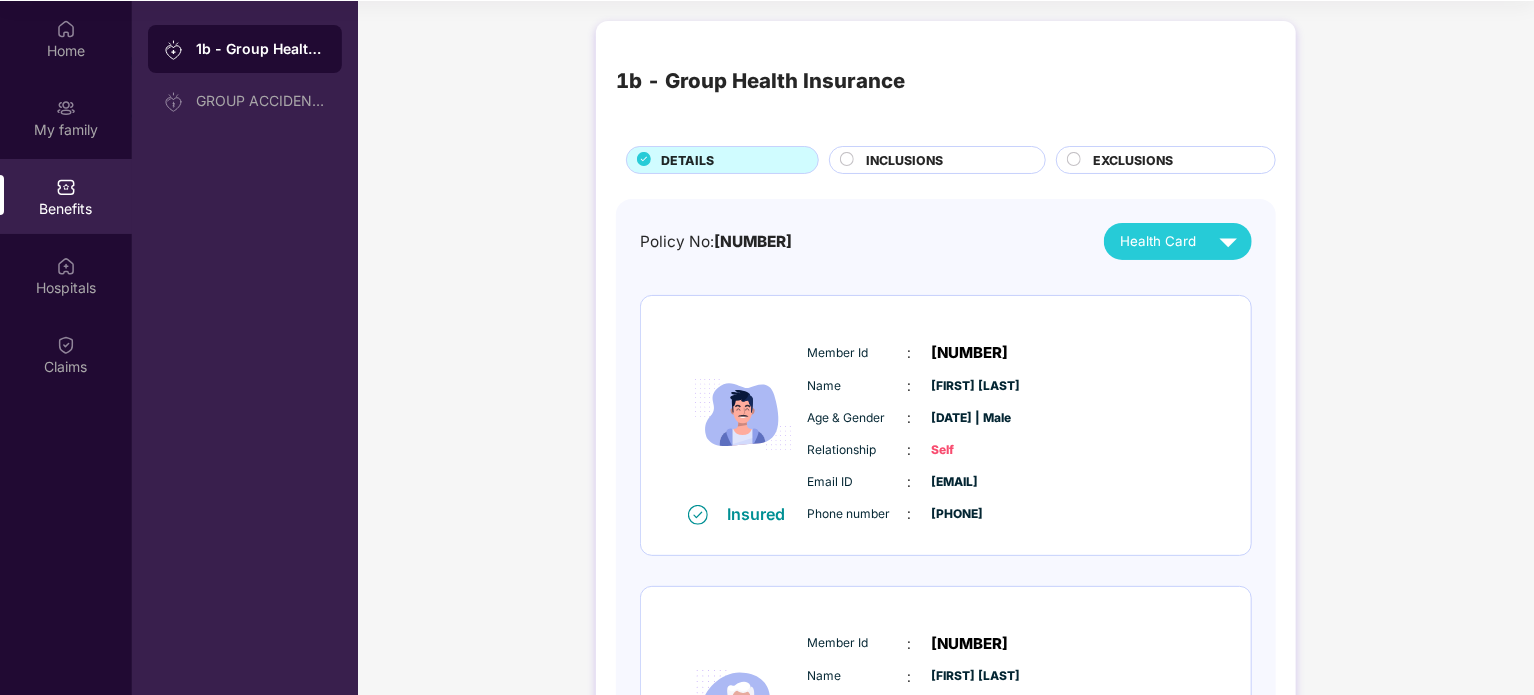 click on "EXCLUSIONS" at bounding box center (1133, 160) 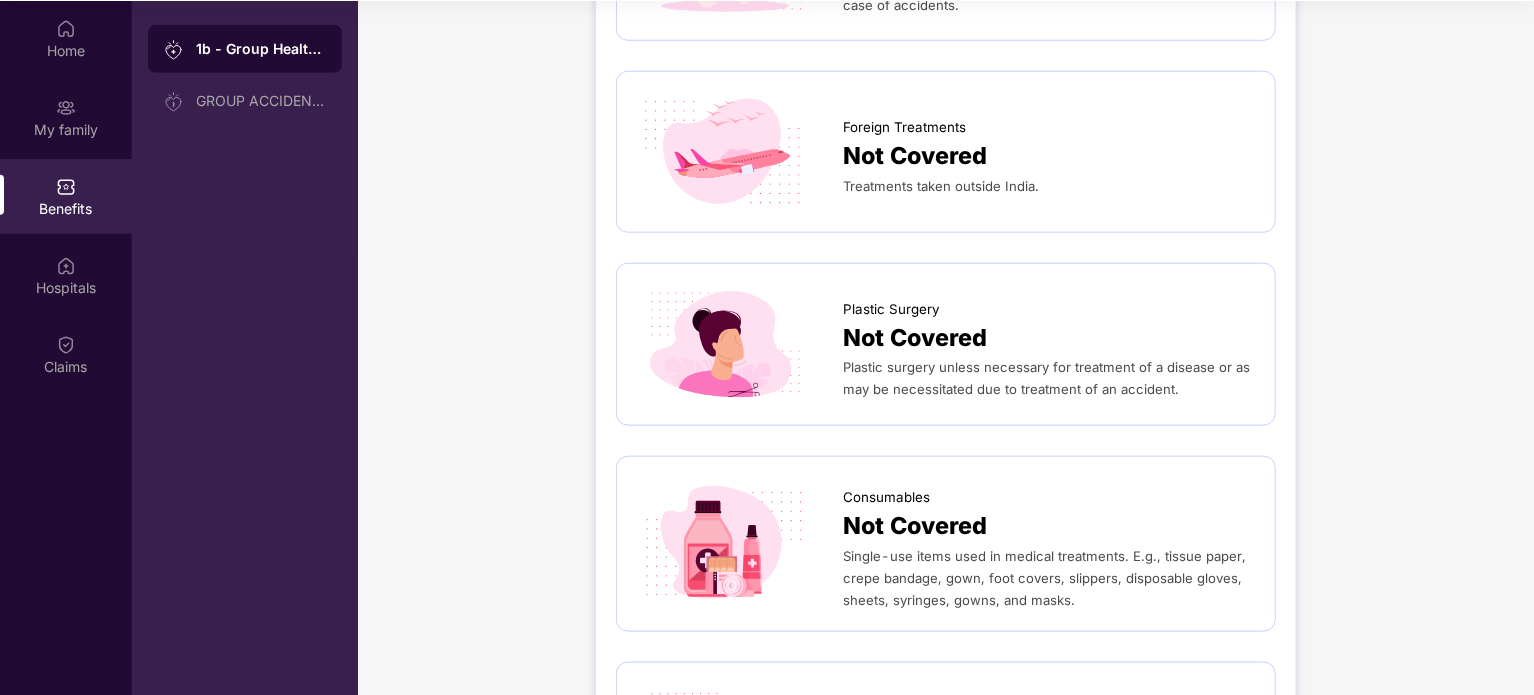 scroll, scrollTop: 1113, scrollLeft: 0, axis: vertical 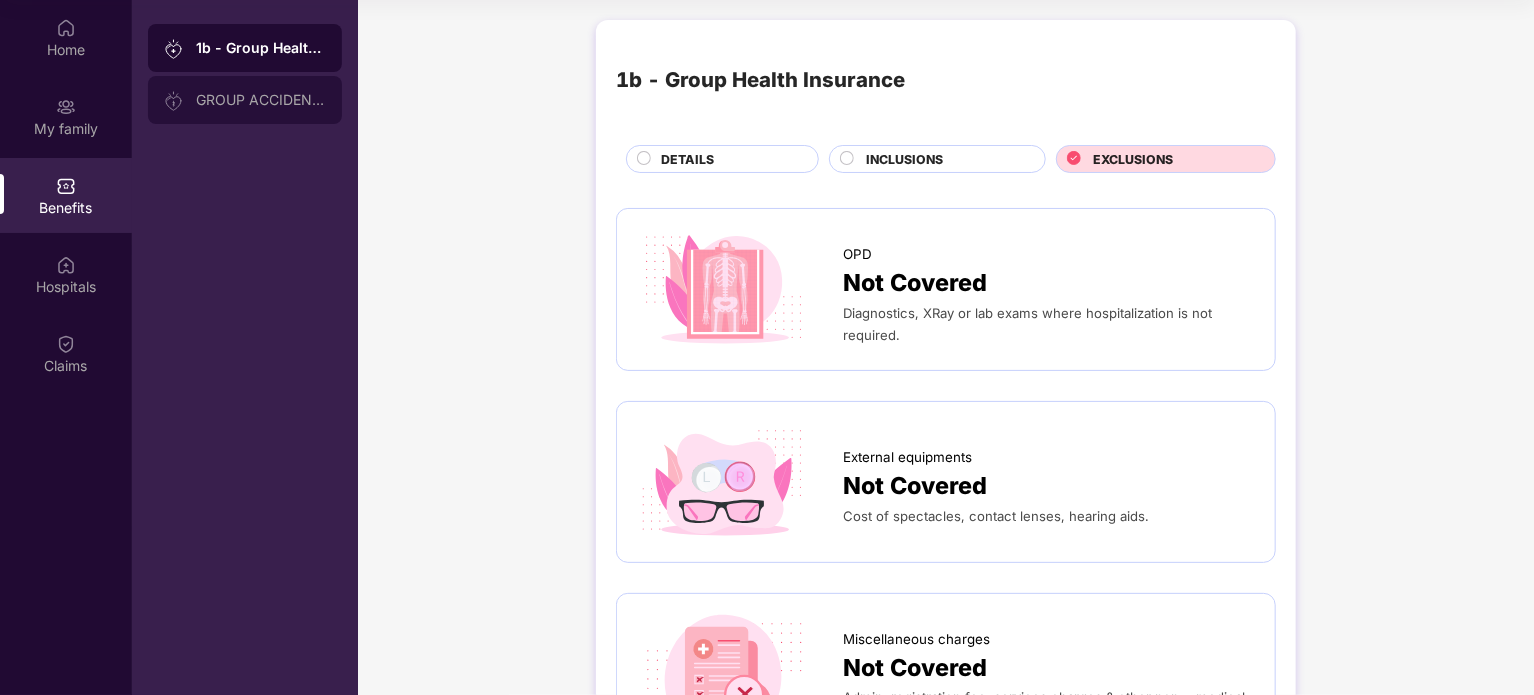click on "GROUP ACCIDENTAL INSURANCE" at bounding box center [261, 100] 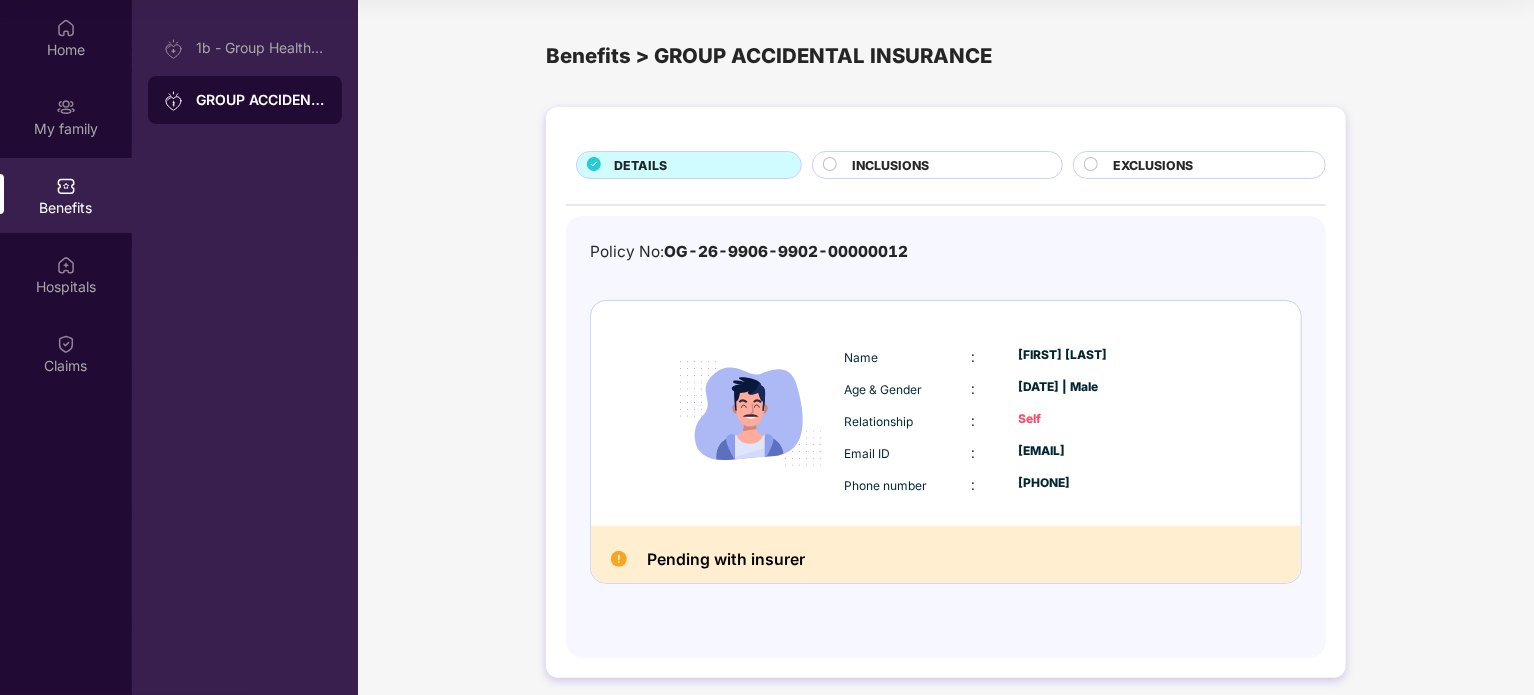 scroll, scrollTop: 11, scrollLeft: 0, axis: vertical 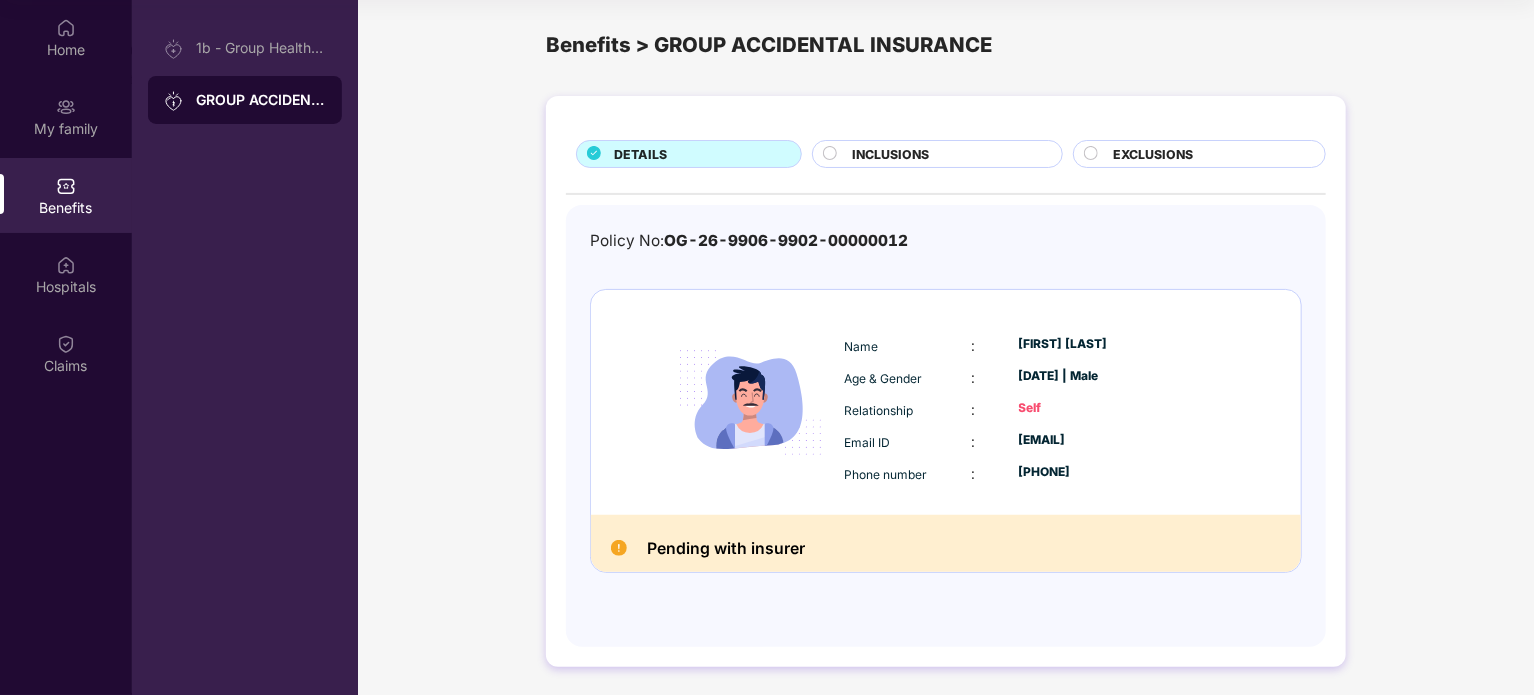 click on "Pending with insurer" at bounding box center [946, 543] 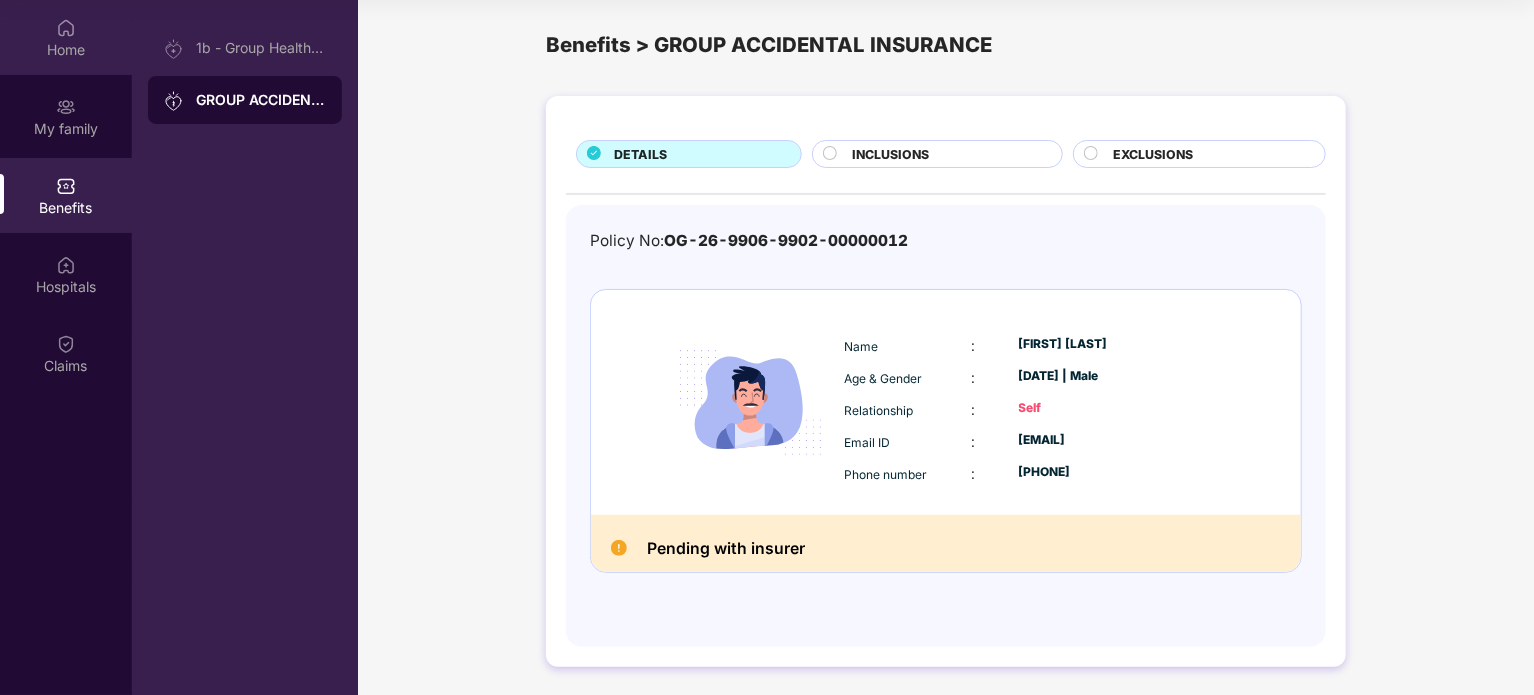 click on "Home" at bounding box center [66, 50] 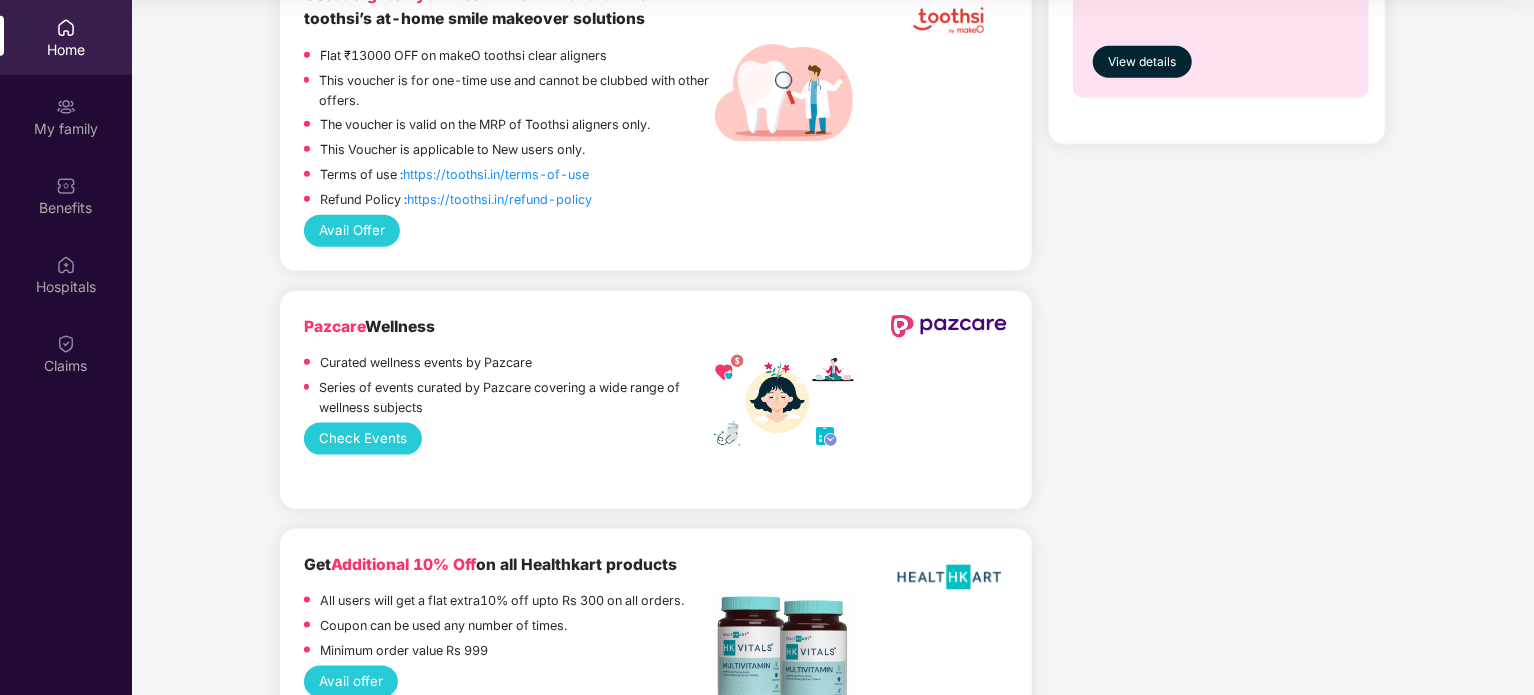 scroll, scrollTop: 1166, scrollLeft: 0, axis: vertical 